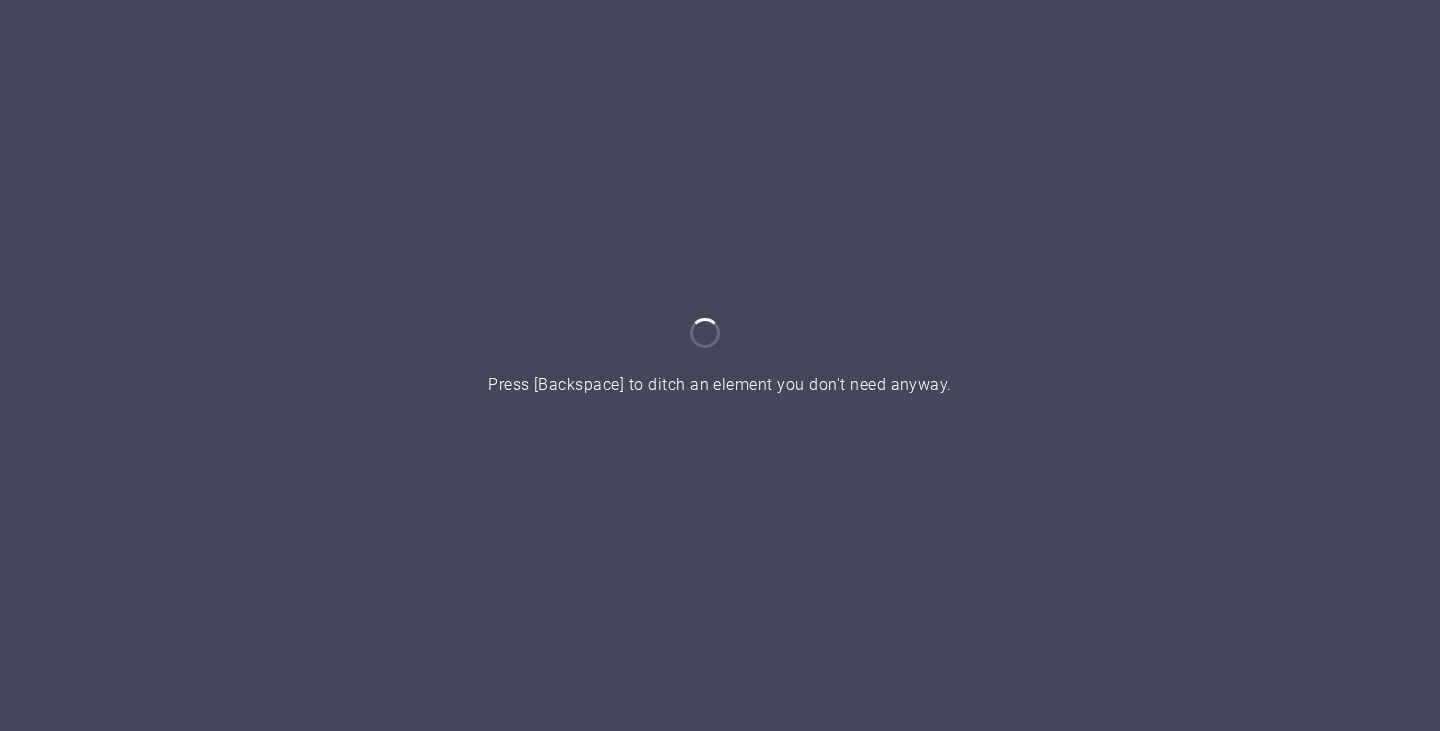 scroll, scrollTop: 0, scrollLeft: 0, axis: both 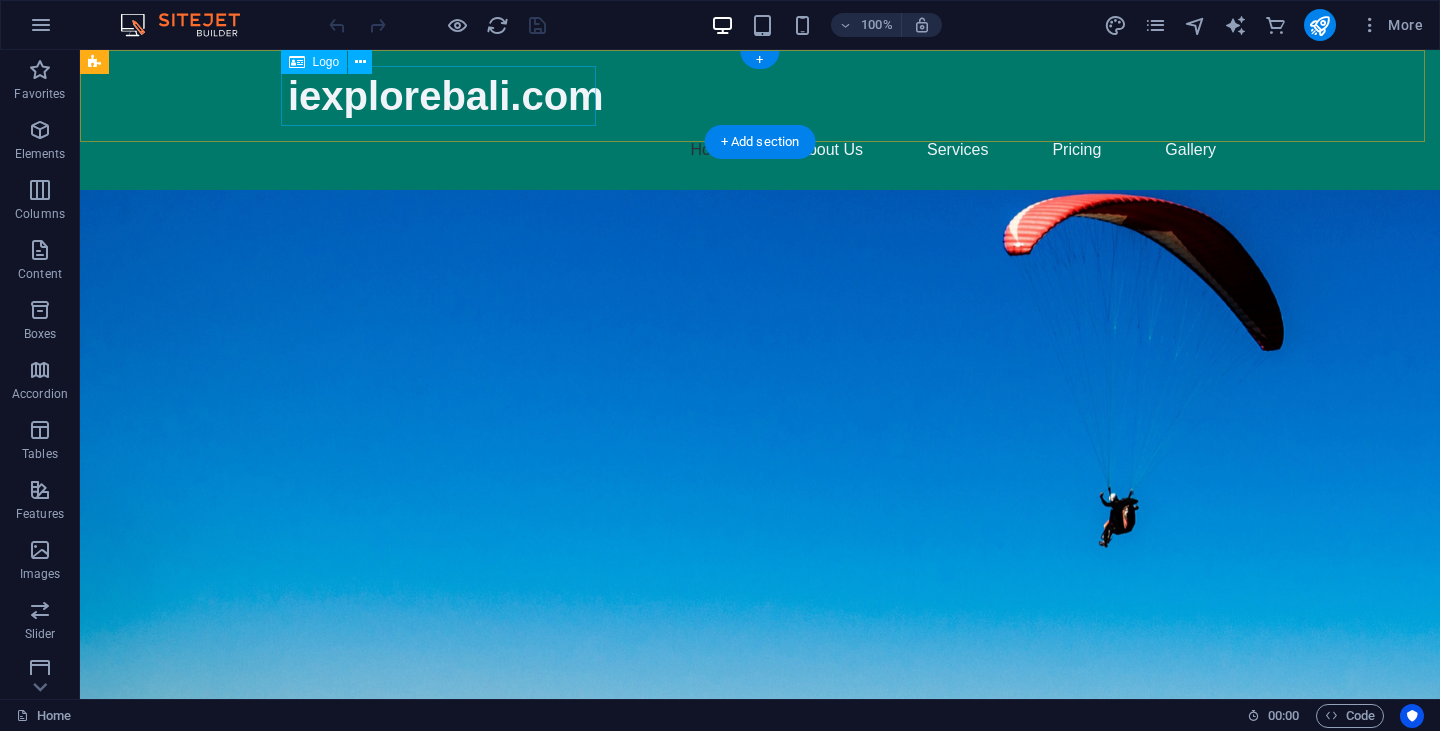 click on "iexplorebali.com" at bounding box center [760, 96] 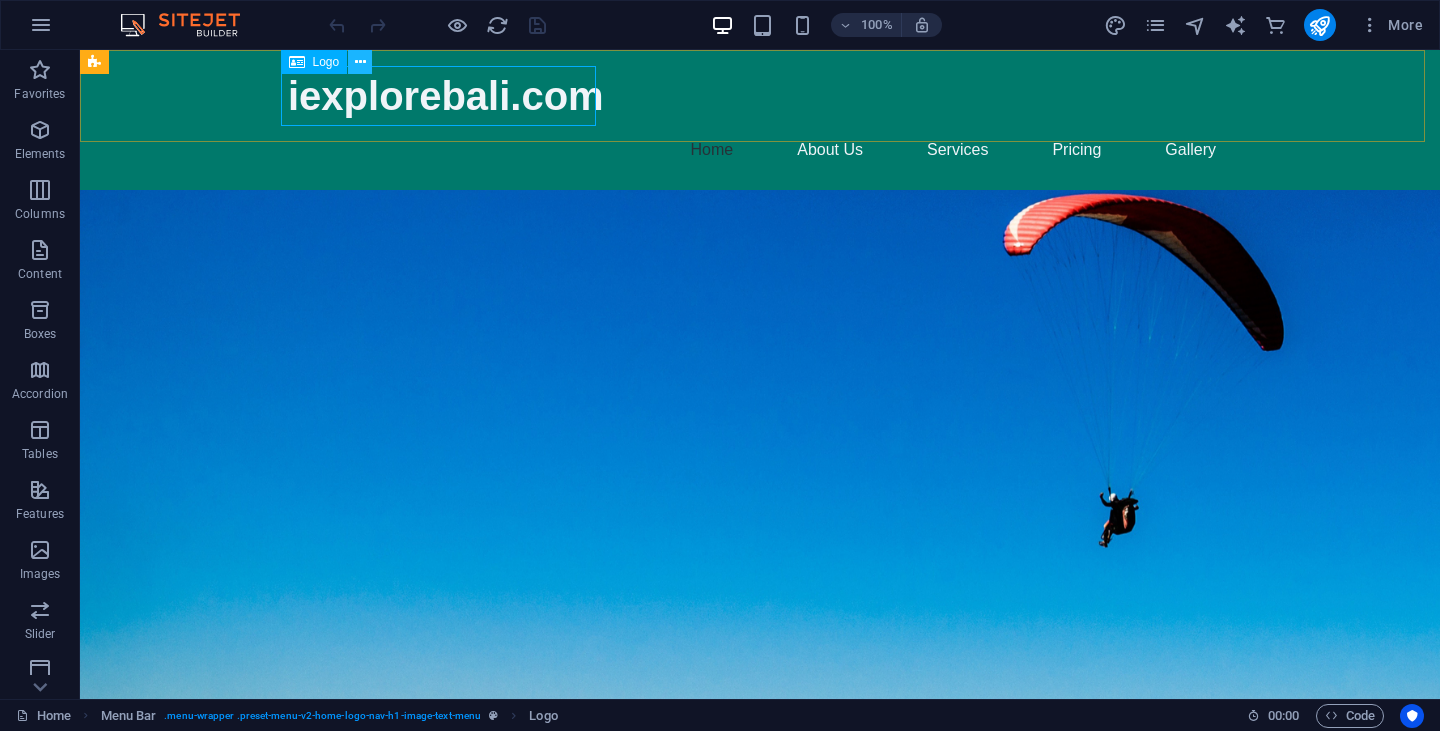 click at bounding box center [360, 62] 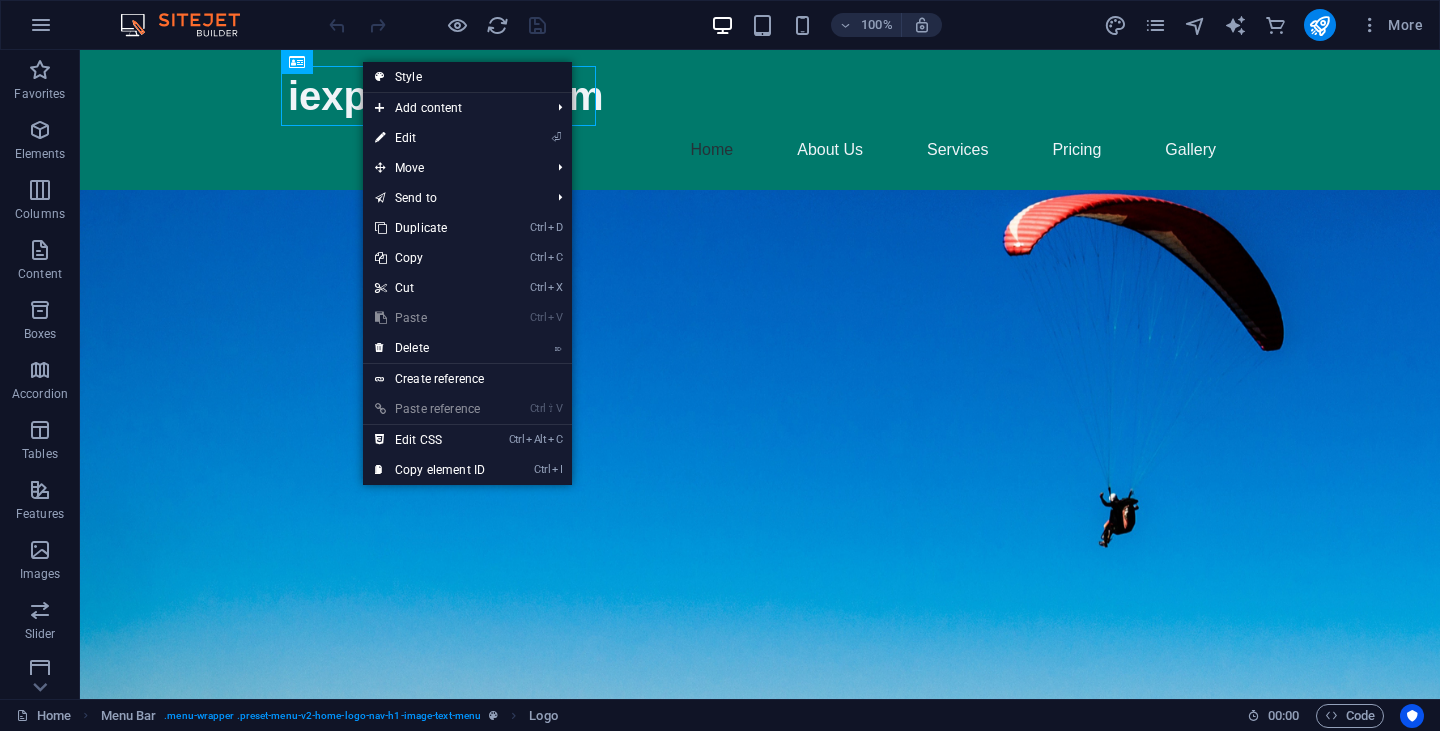 click on "Style" at bounding box center [467, 77] 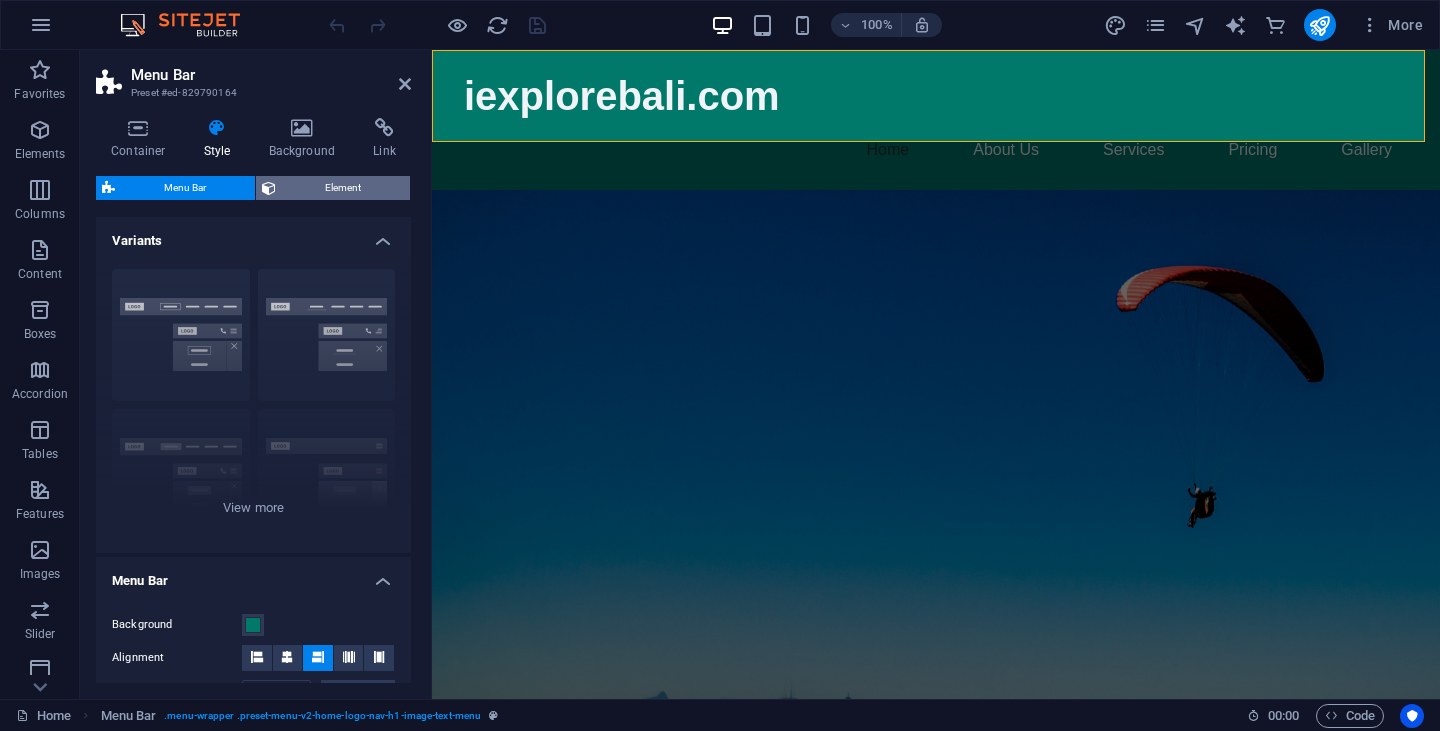 click on "Element" at bounding box center (343, 188) 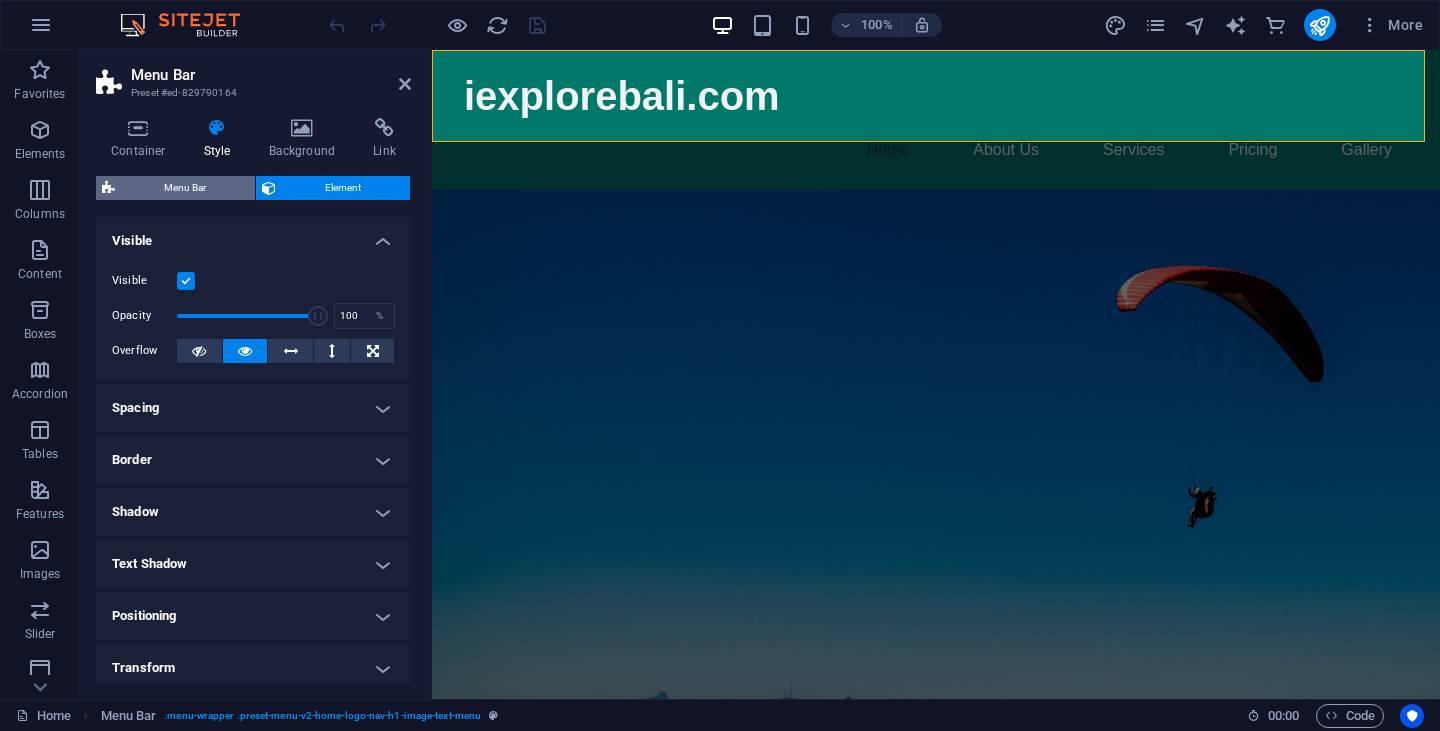 click on "Menu Bar" at bounding box center (185, 188) 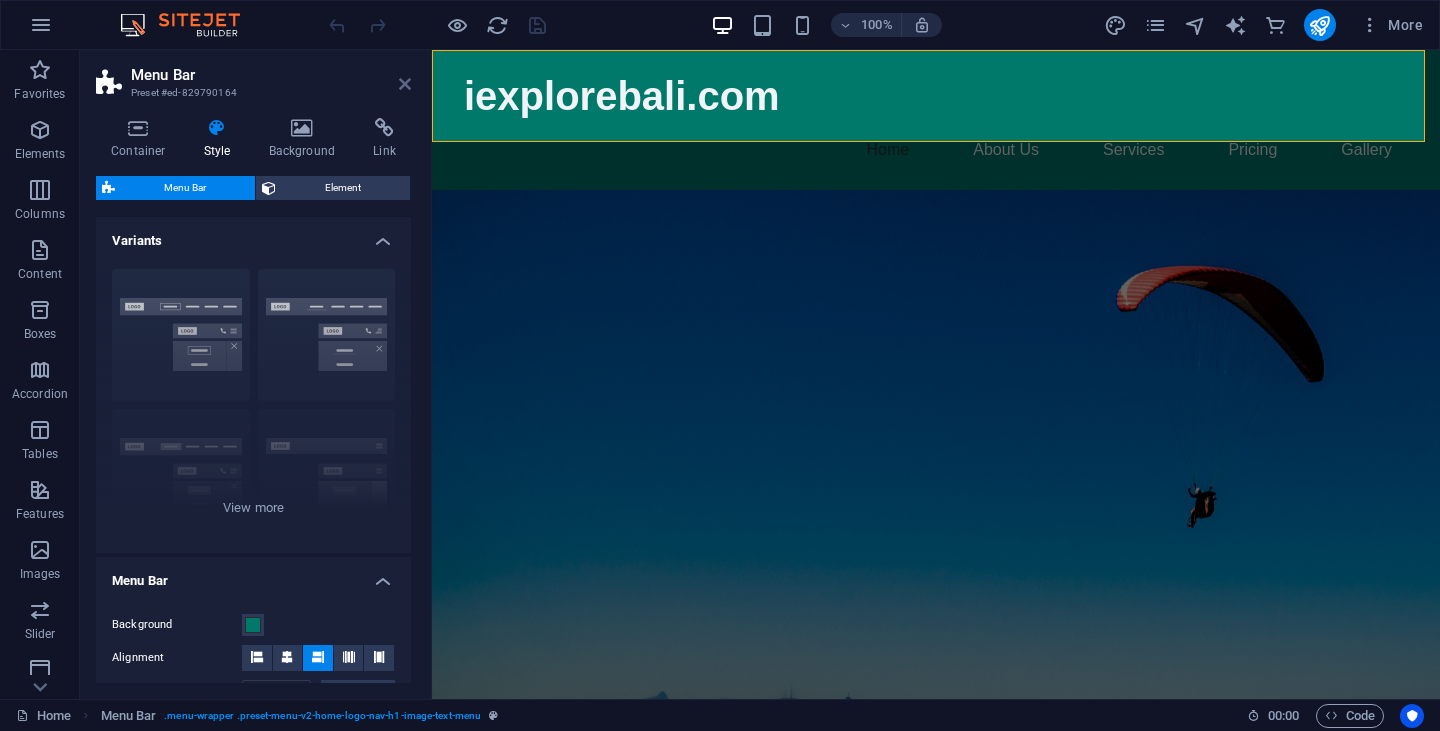 click at bounding box center [405, 84] 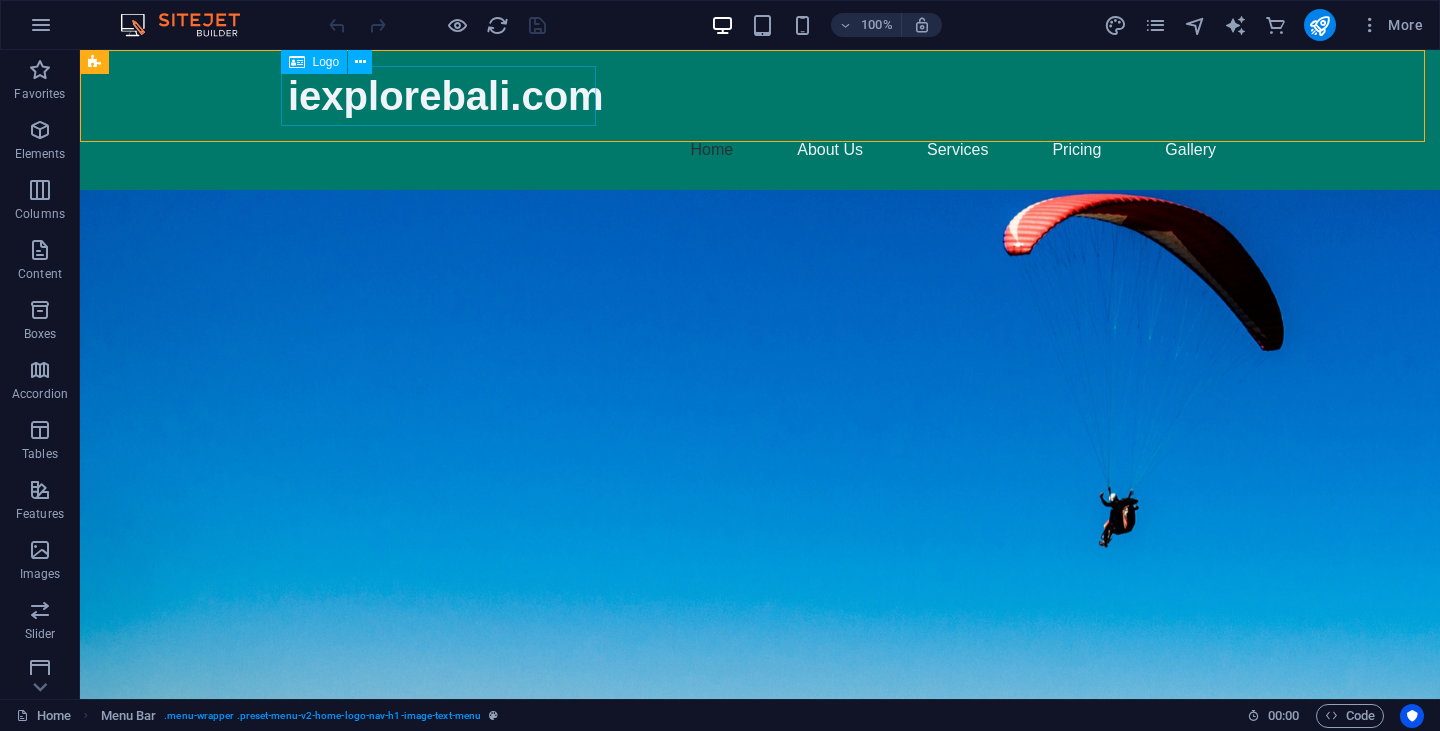 click on "Logo" at bounding box center (326, 62) 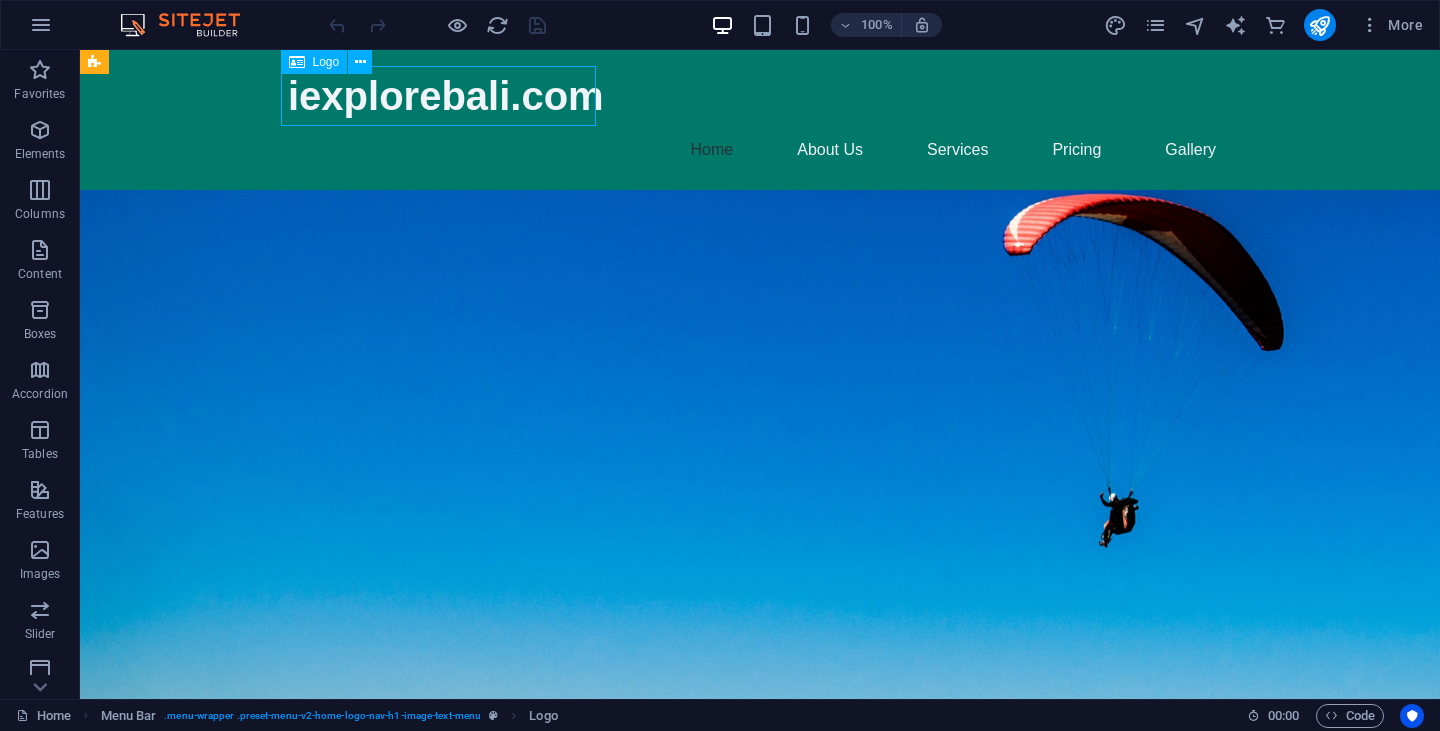 click on "Logo" at bounding box center [326, 62] 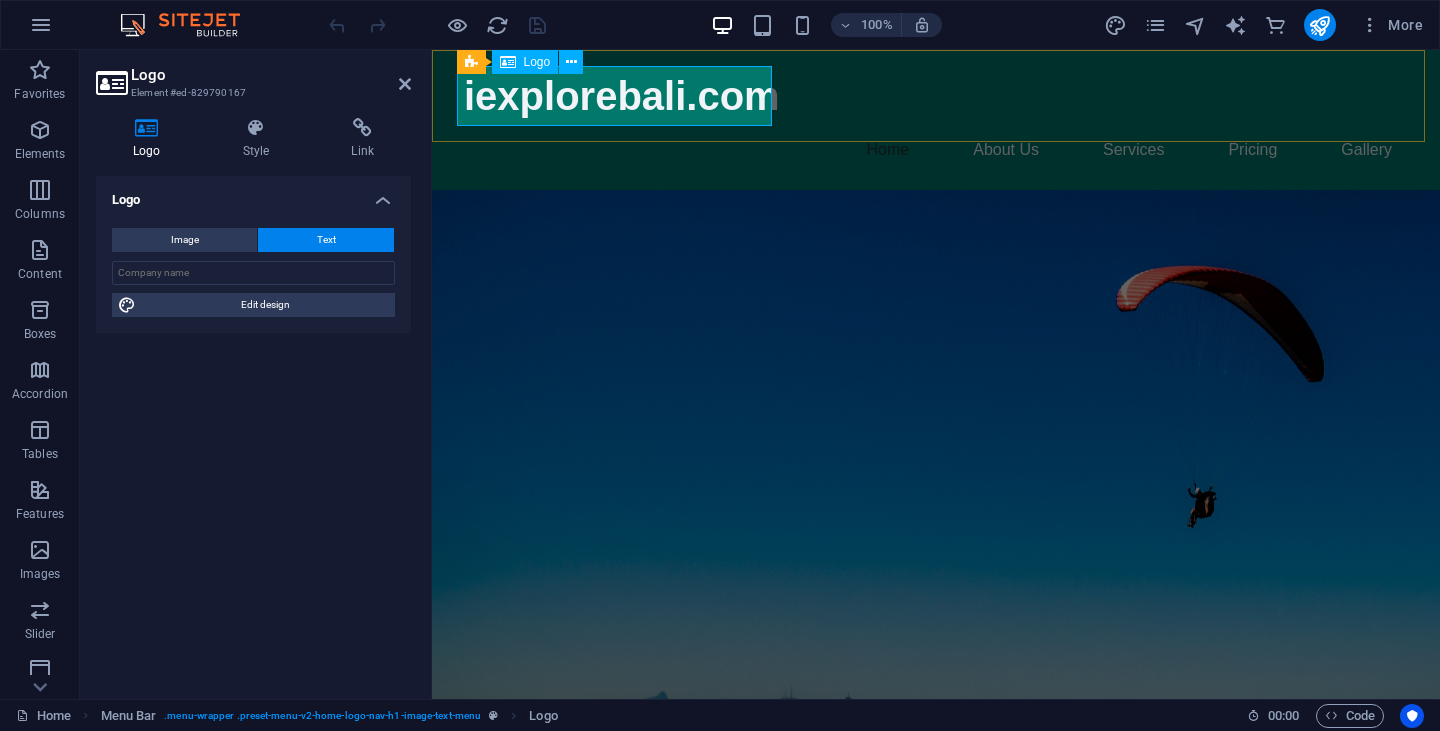 click on "iexplorebali.com" at bounding box center [936, 96] 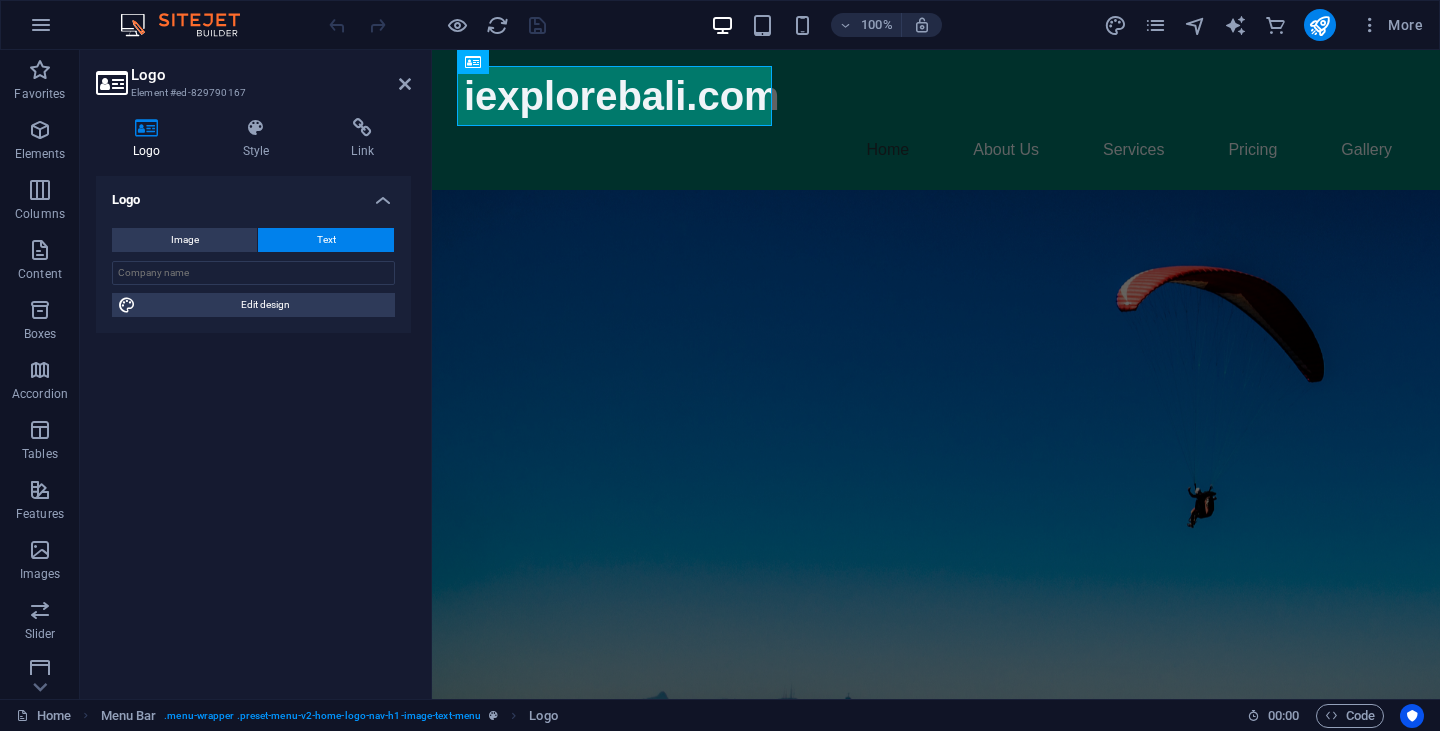 click on "Text" at bounding box center (326, 240) 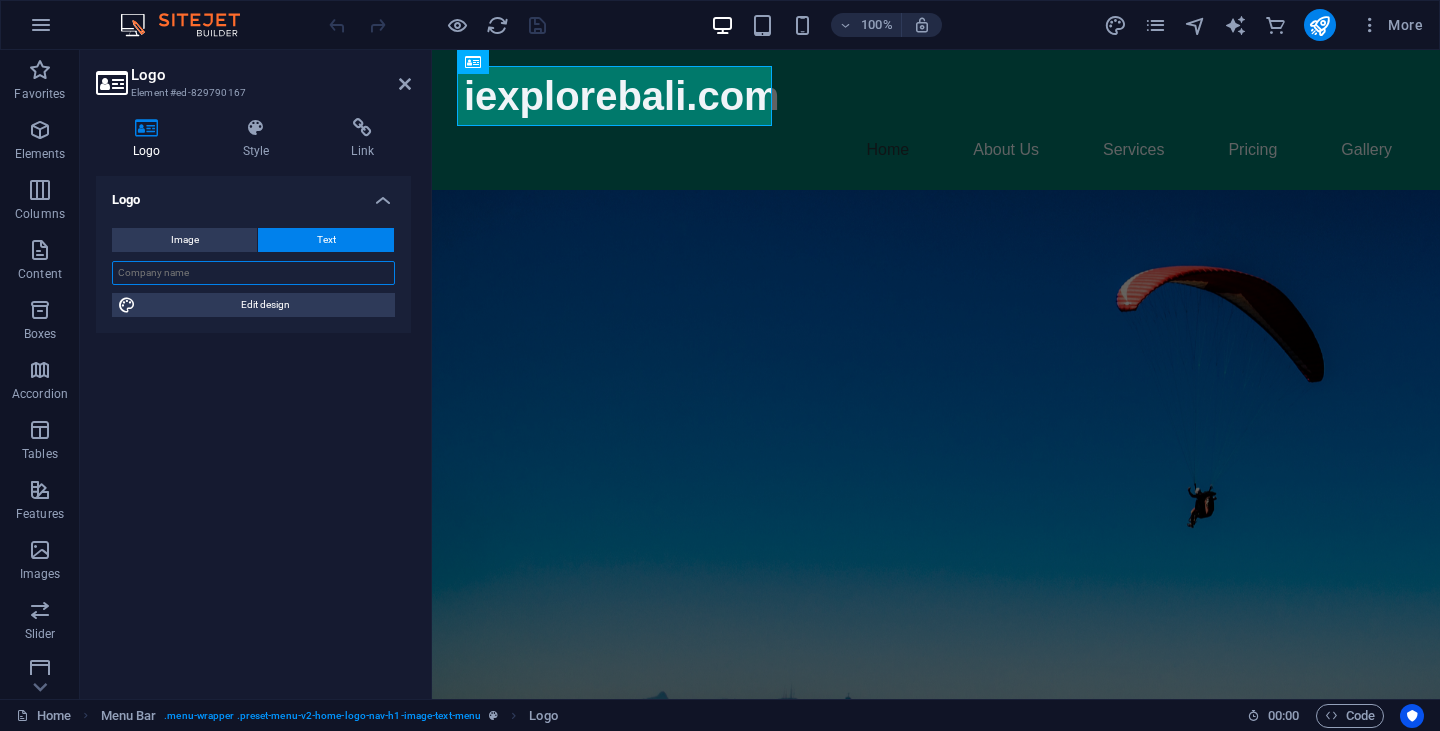 click at bounding box center (253, 273) 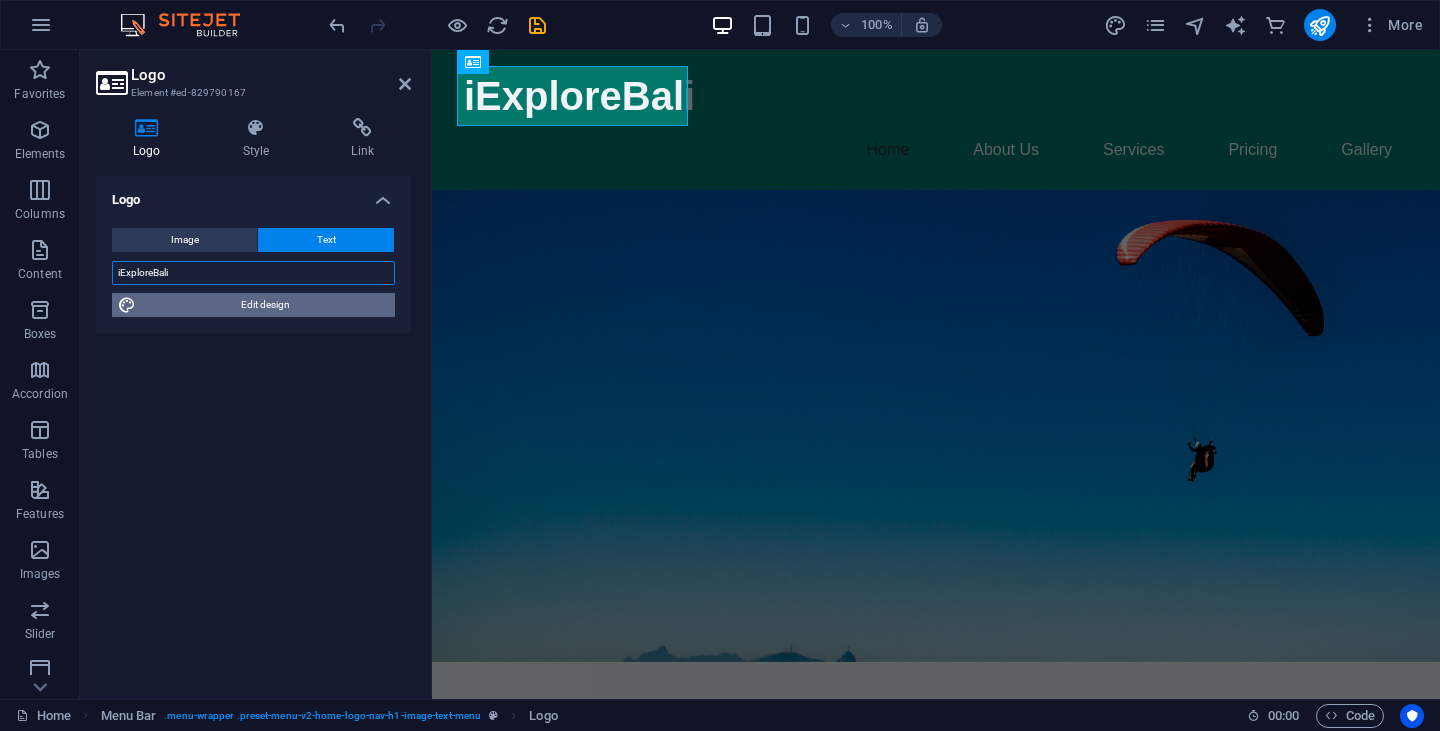 type on "iExploreBali" 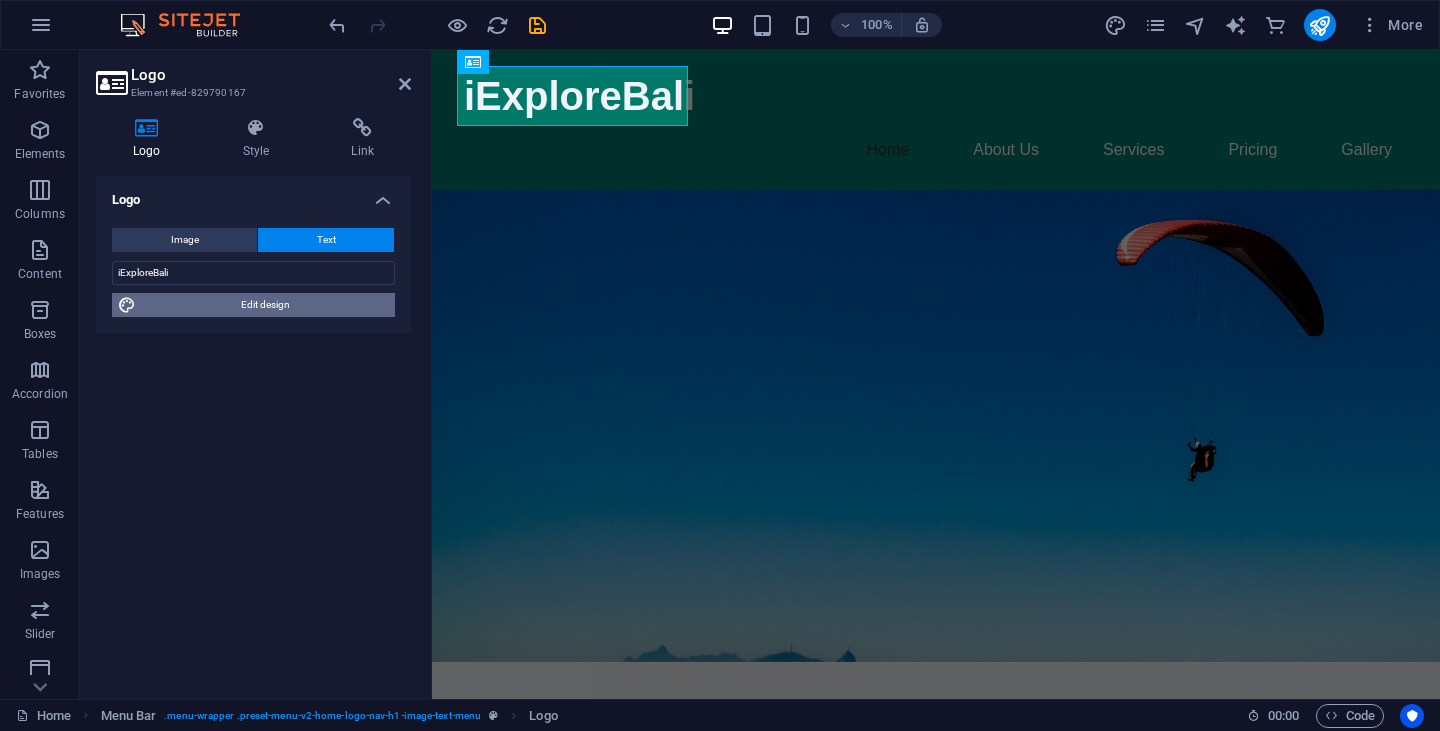 click on "Edit design" at bounding box center (265, 305) 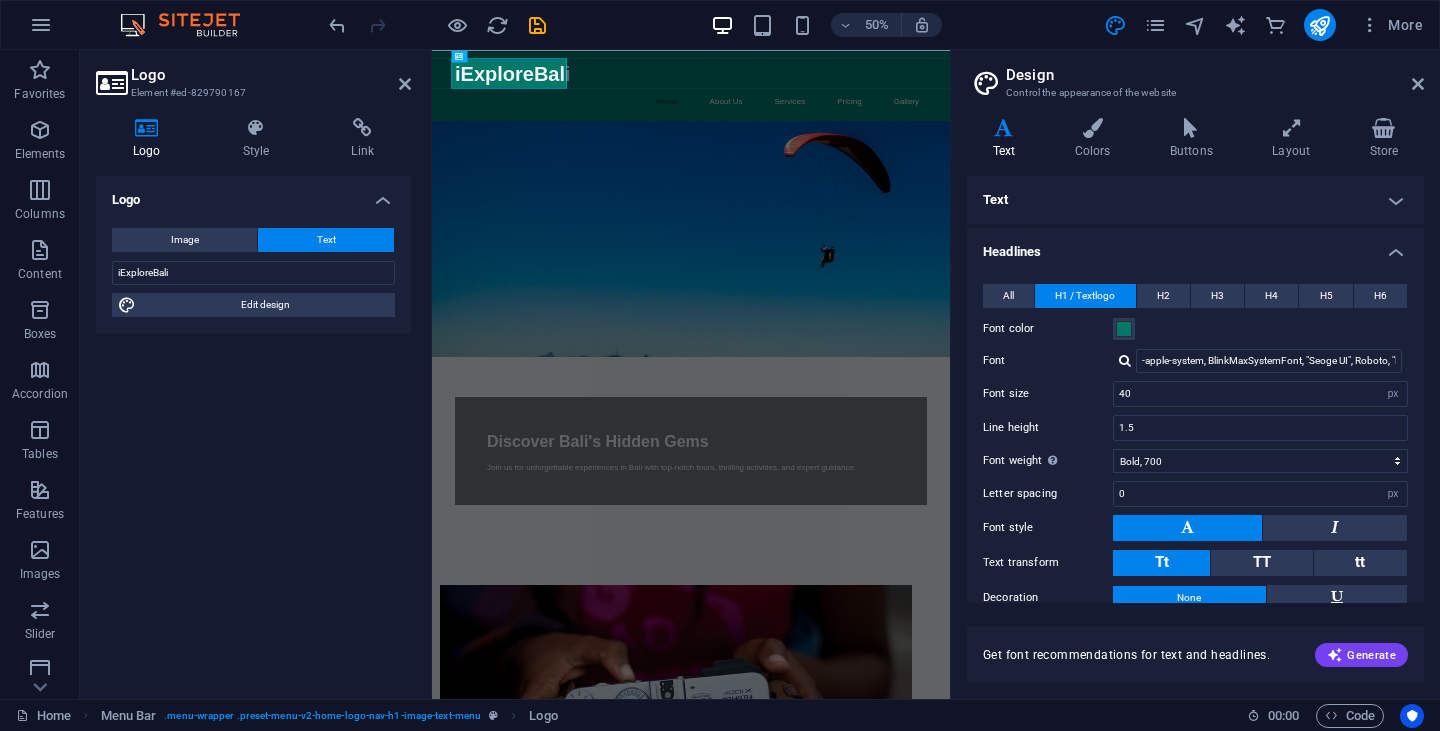 click at bounding box center (1187, 528) 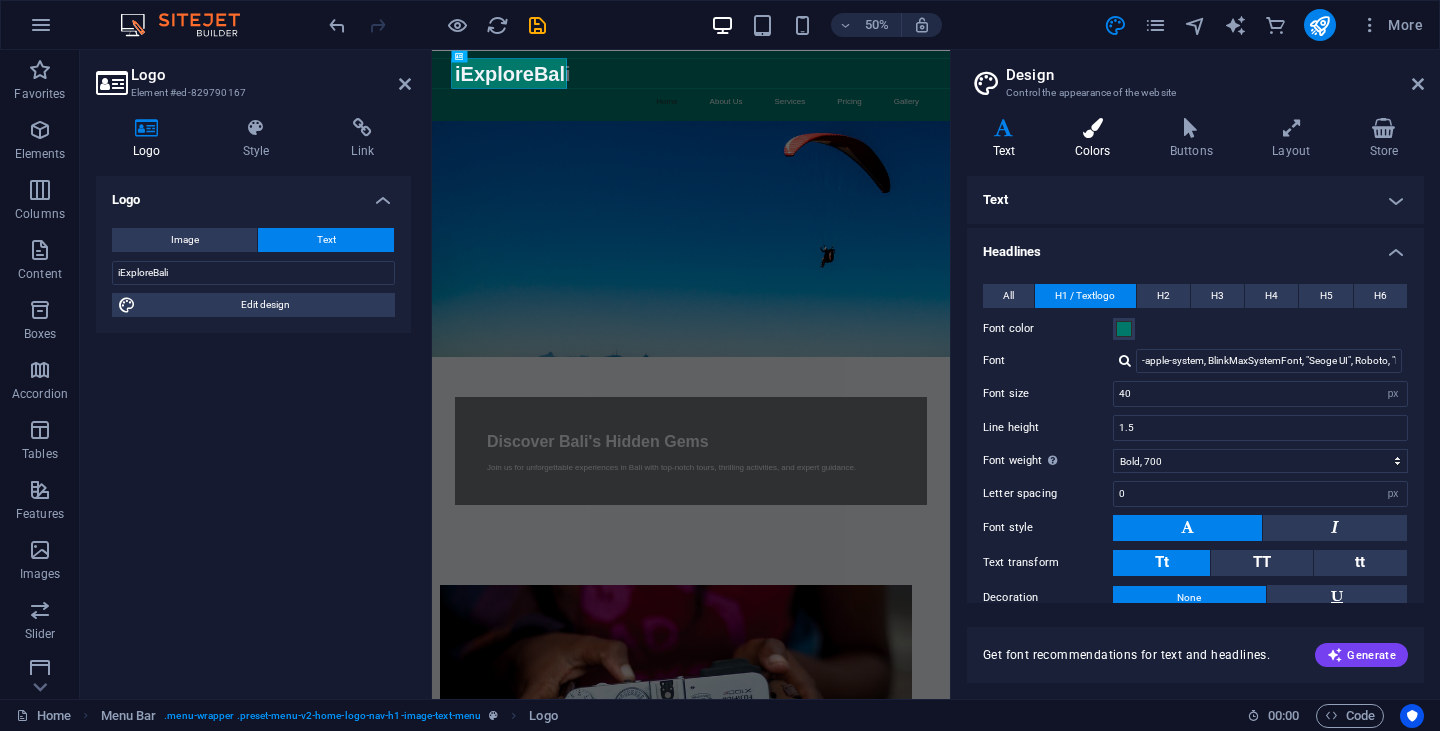 click on "Colors" at bounding box center [1096, 139] 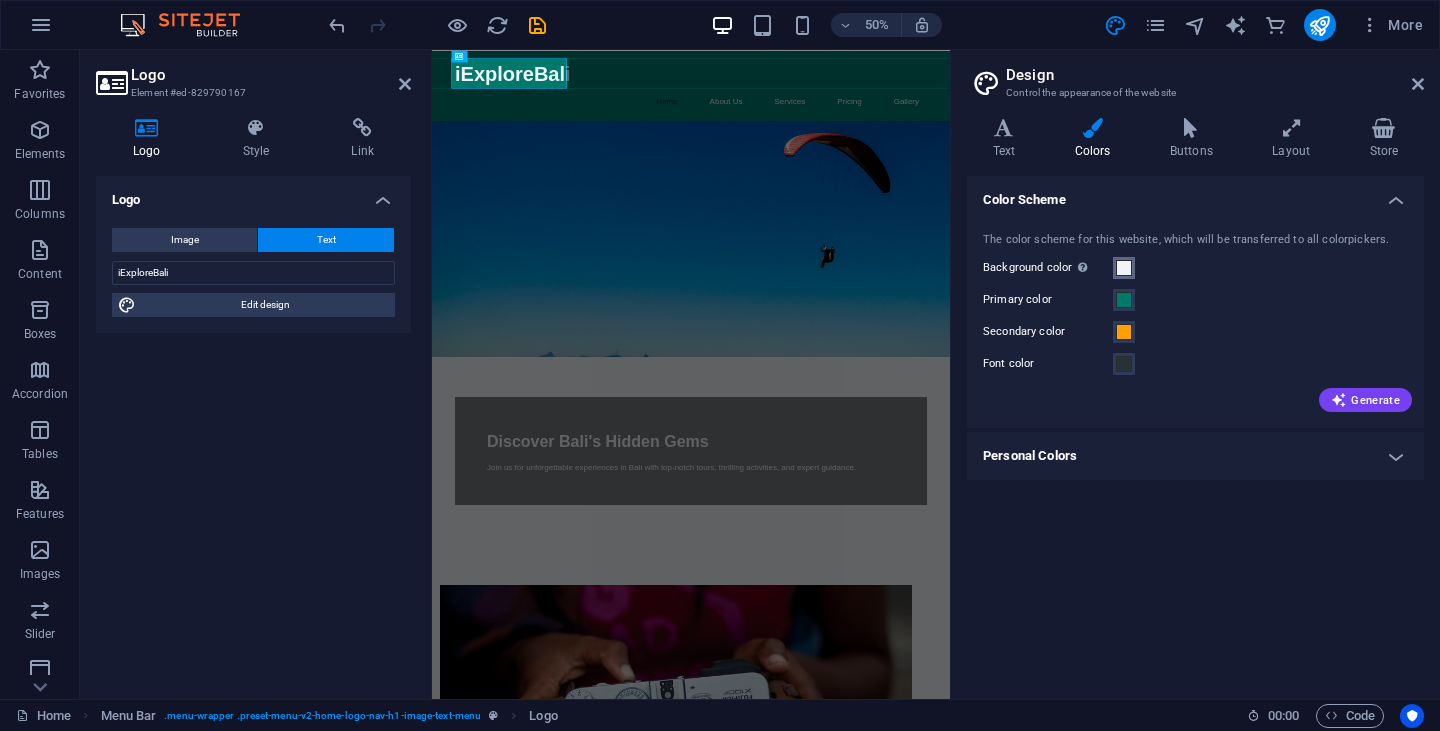 click at bounding box center [1124, 268] 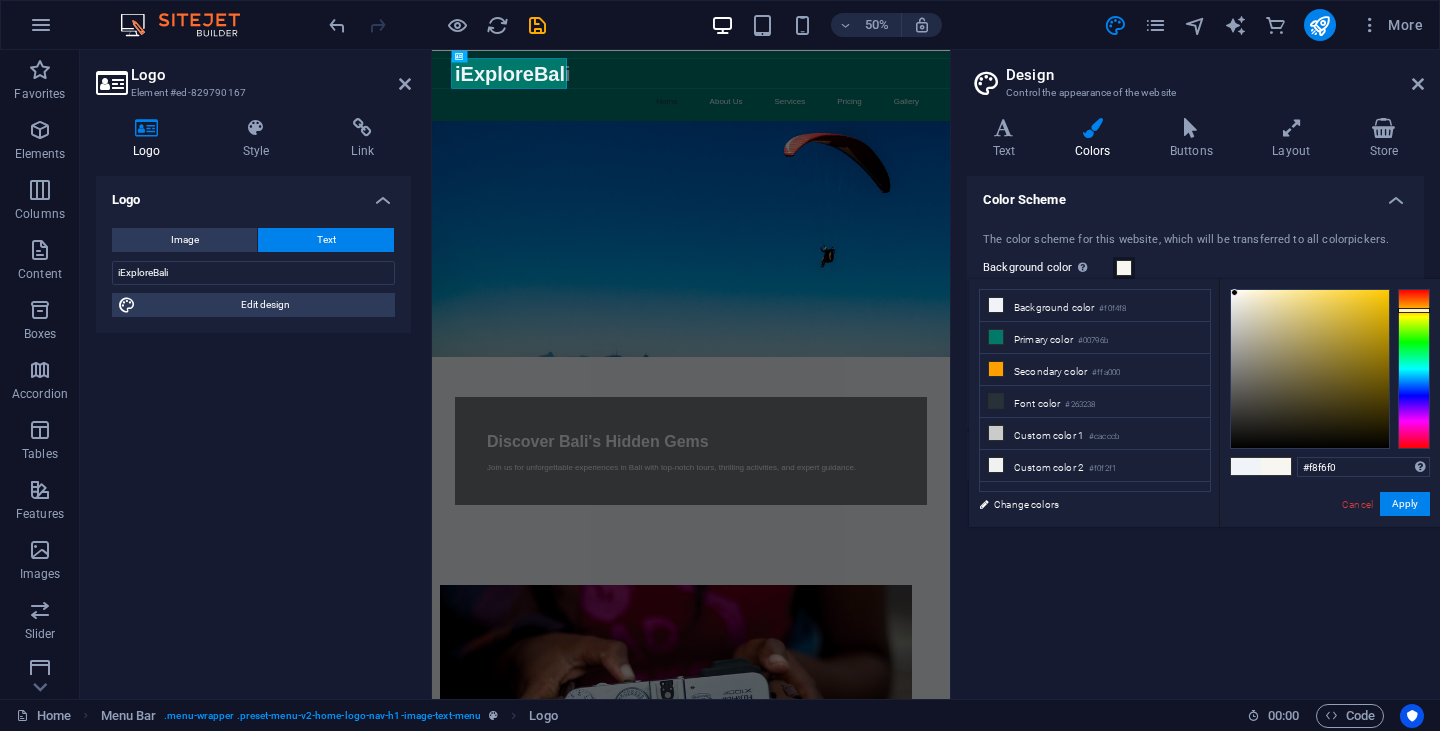 drag, startPoint x: 1418, startPoint y: 379, endPoint x: 1416, endPoint y: 310, distance: 69.02898 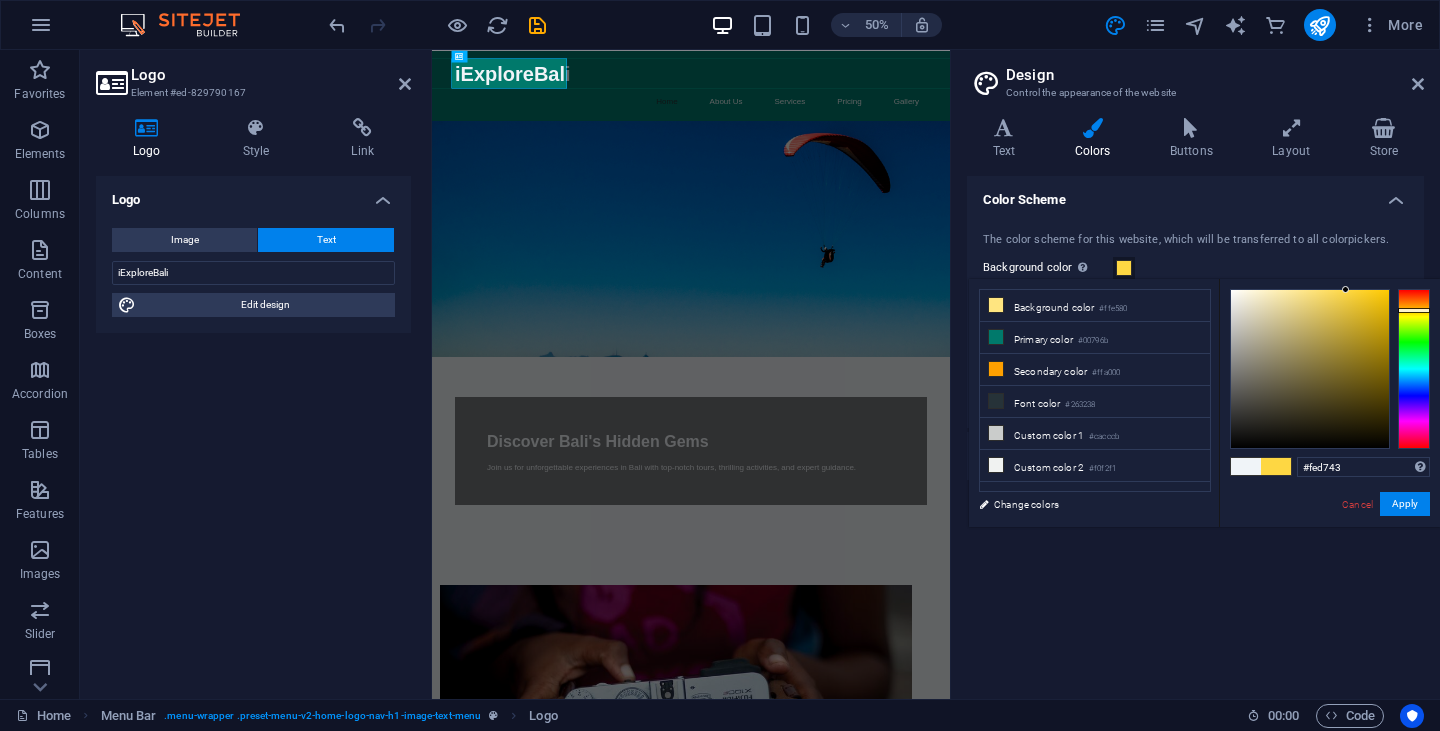 drag, startPoint x: 1234, startPoint y: 293, endPoint x: 1346, endPoint y: 290, distance: 112.04017 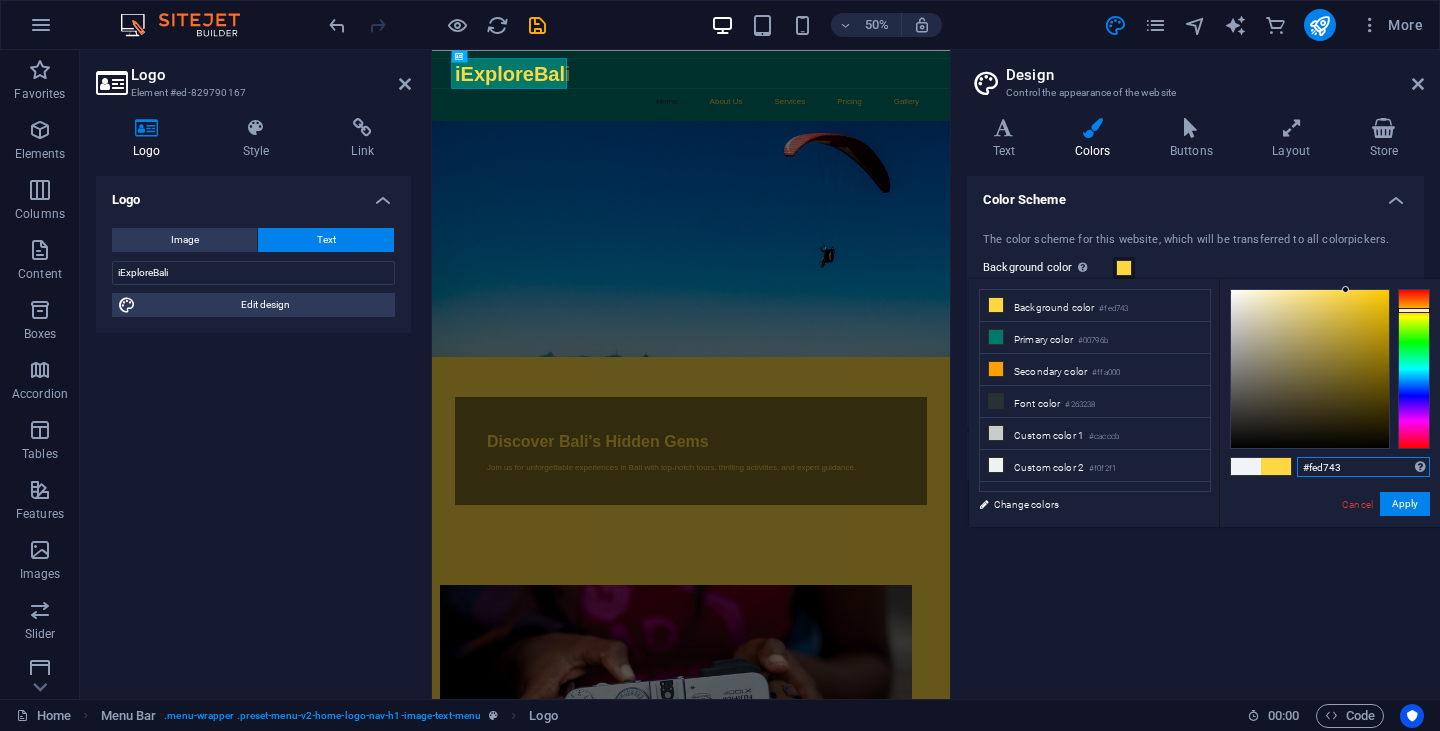 click on "#fed743" at bounding box center (1363, 467) 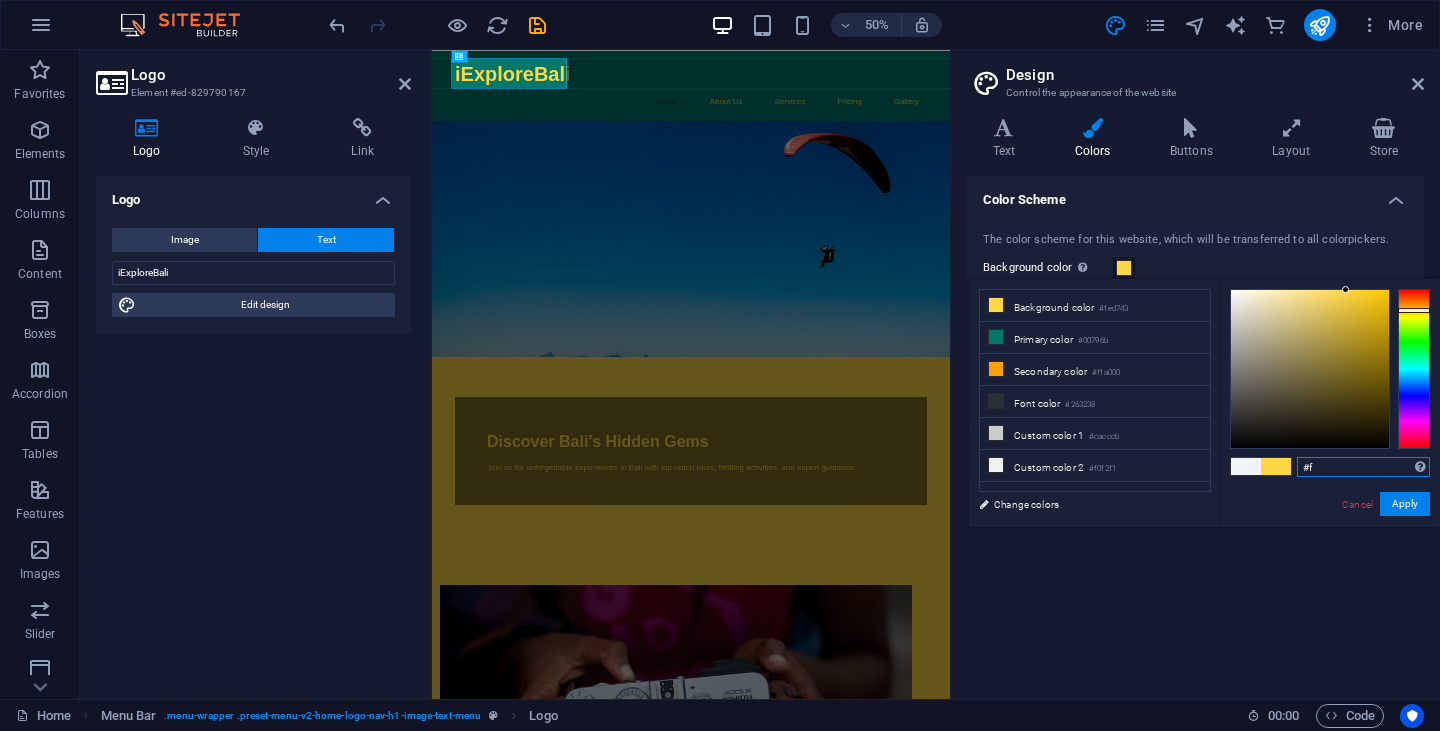 type on "#" 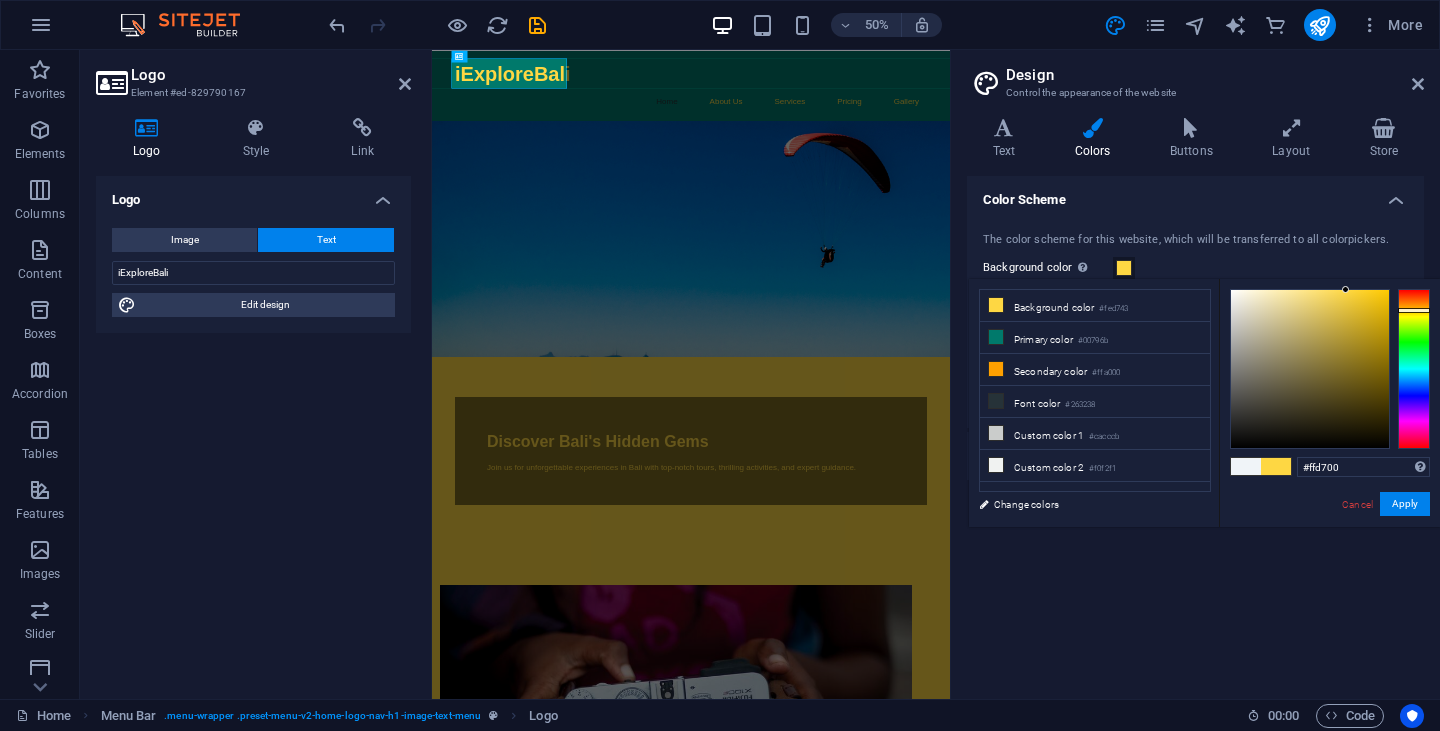 click at bounding box center [1124, 268] 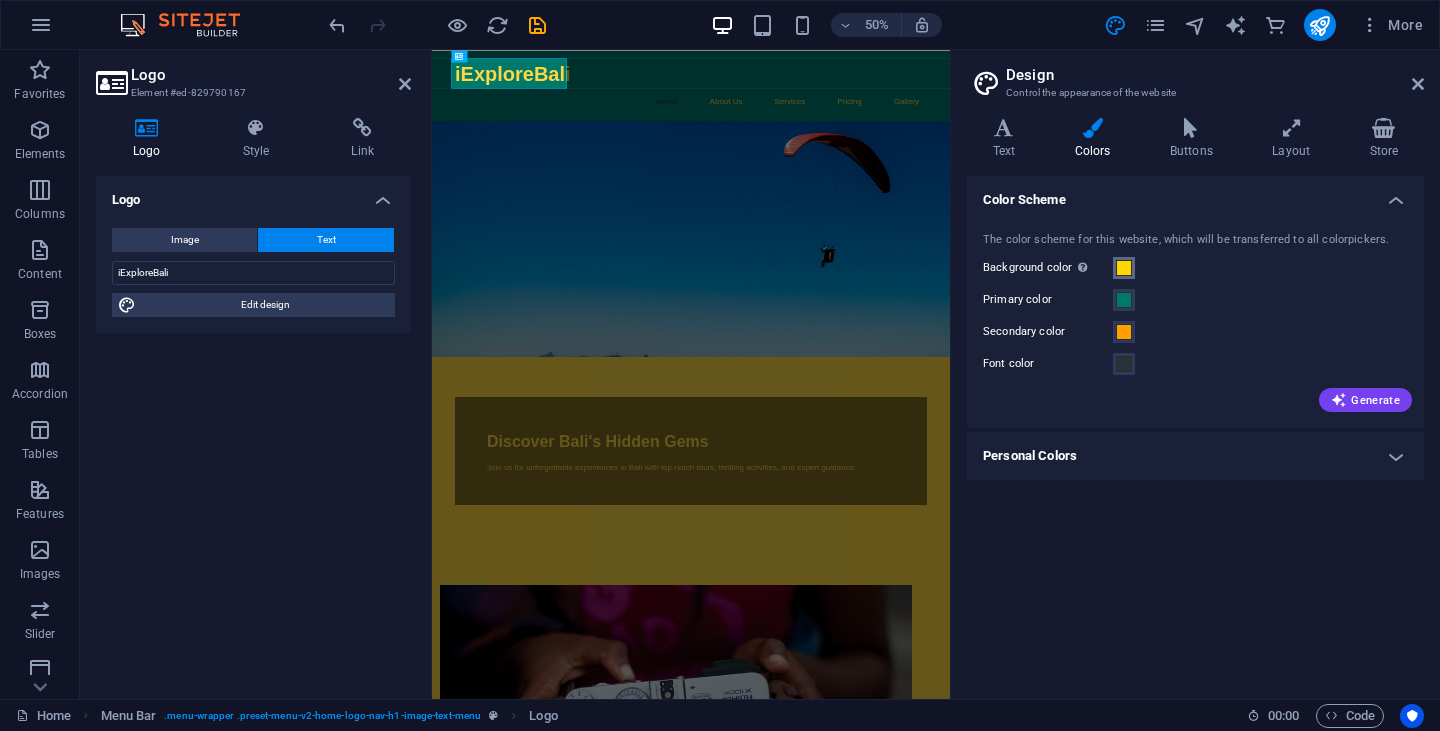 click at bounding box center (1124, 268) 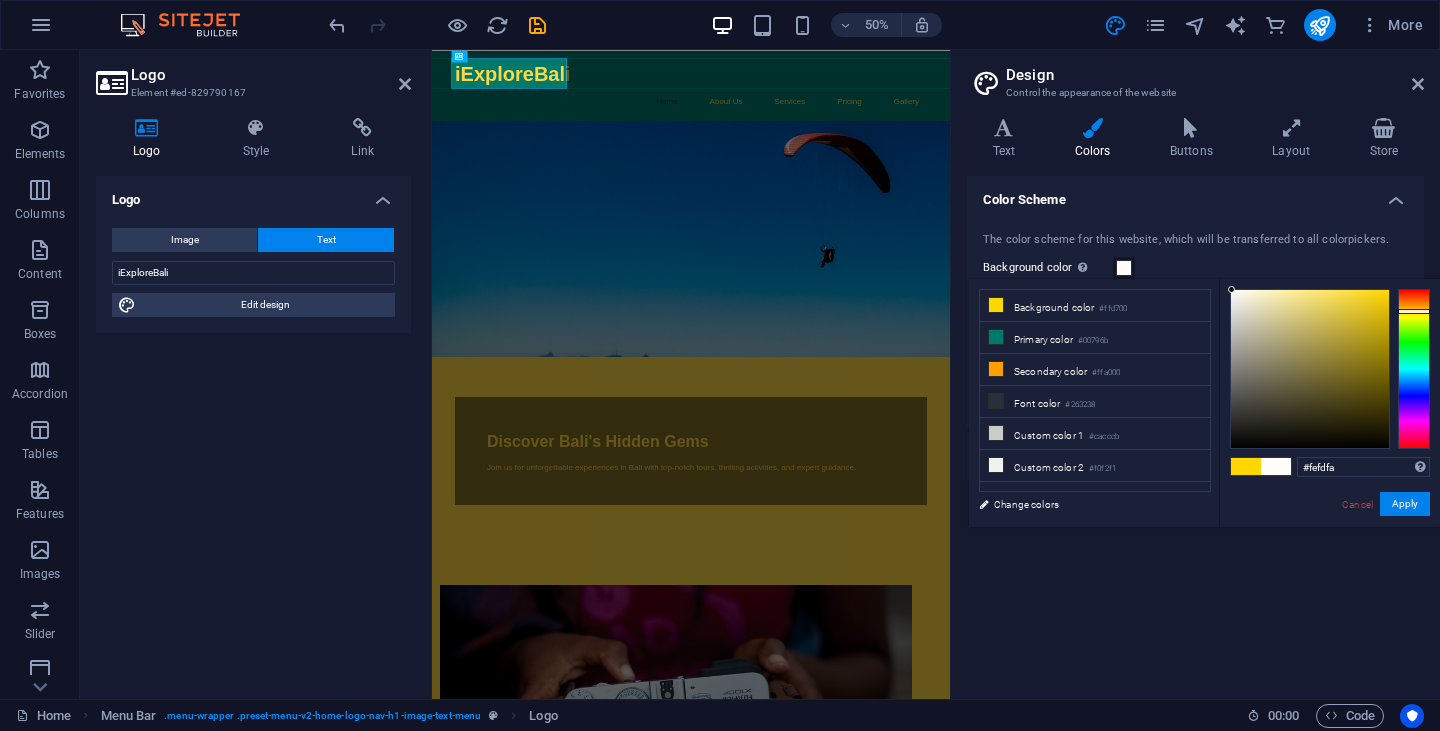 click at bounding box center [1310, 369] 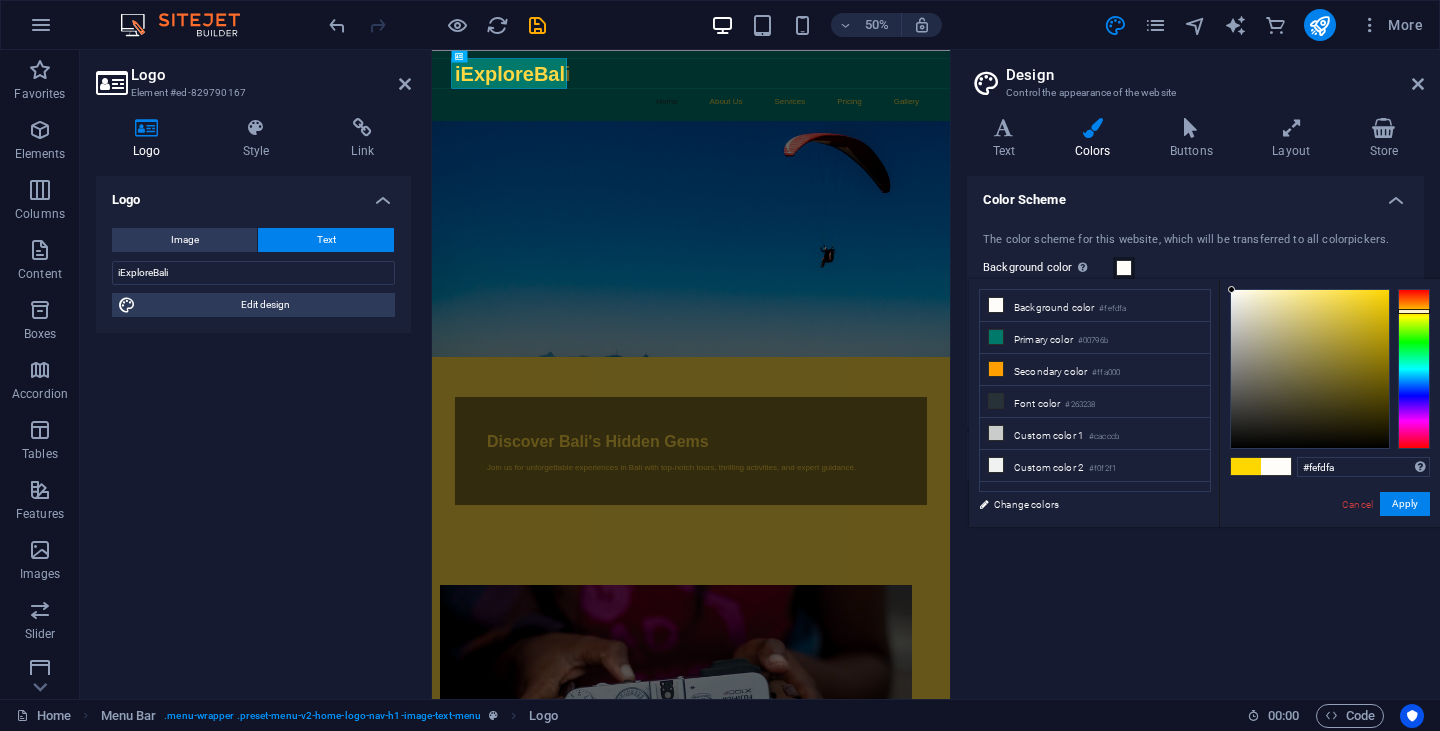 click at bounding box center (1231, 289) 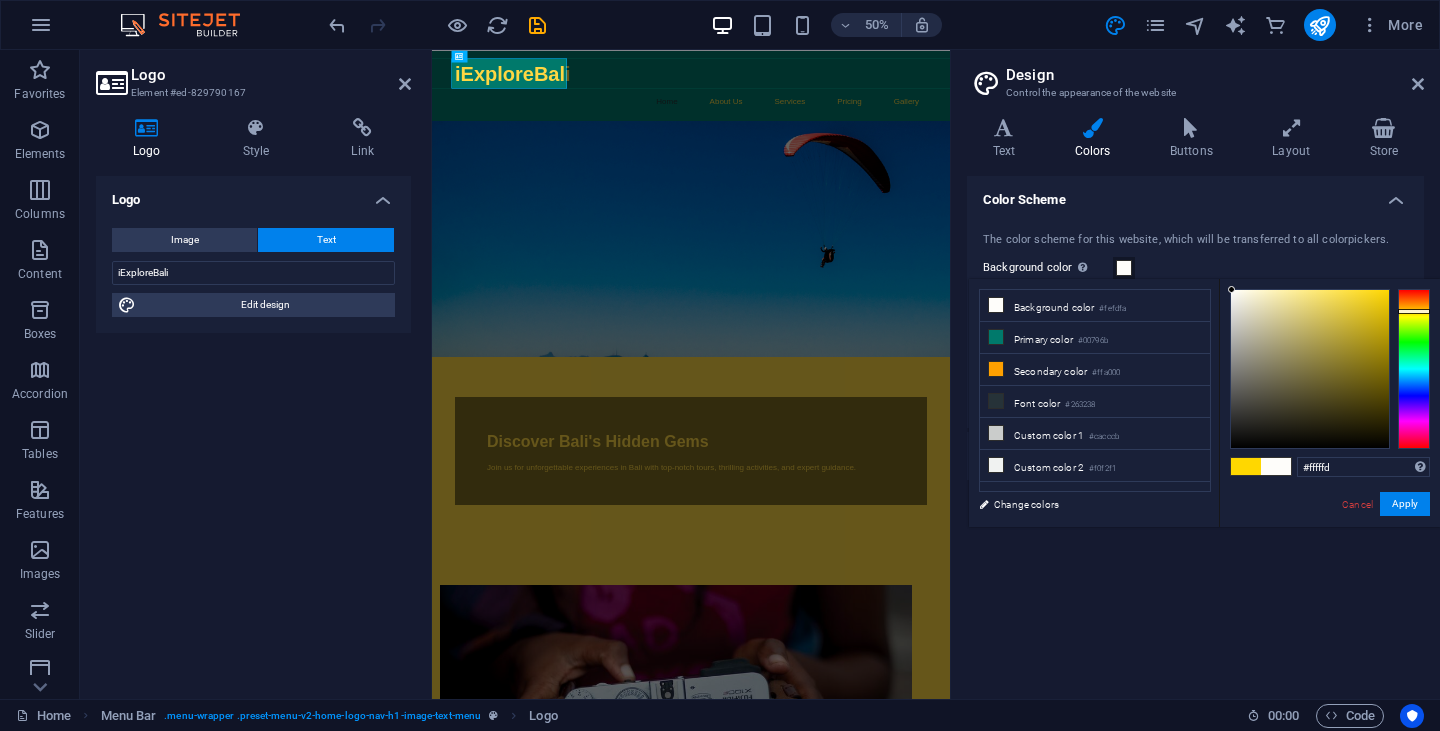 type on "#ffffff" 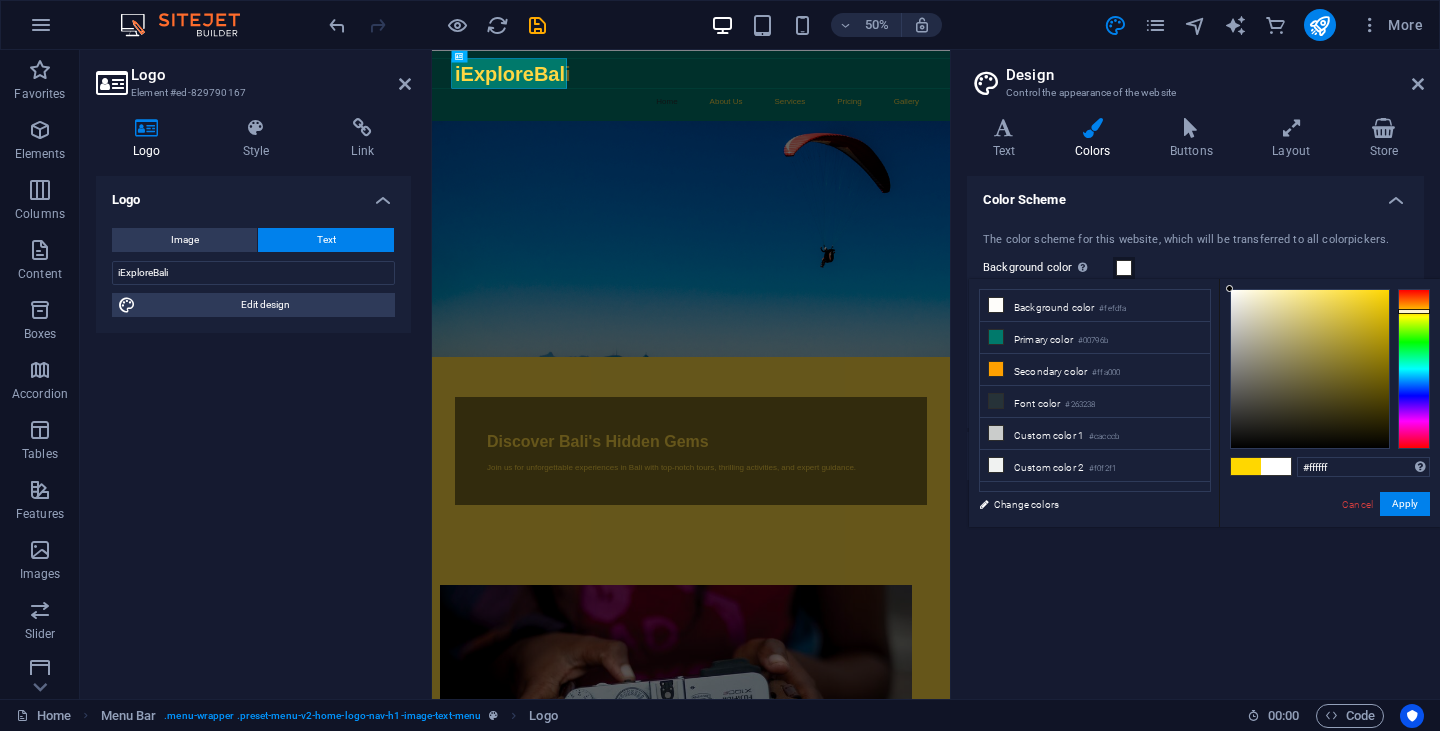 drag, startPoint x: 1233, startPoint y: 290, endPoint x: 1199, endPoint y: 272, distance: 38.470768 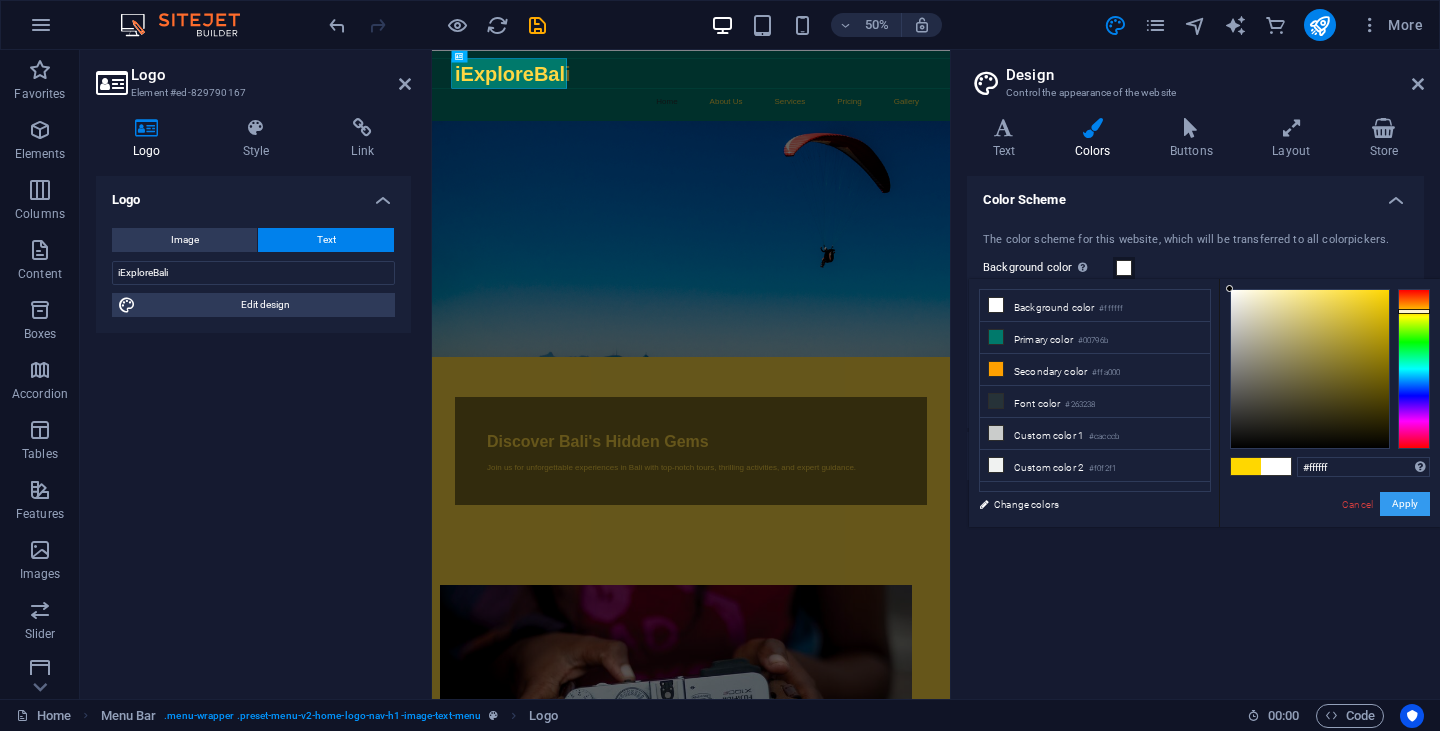 click on "Apply" at bounding box center (1405, 504) 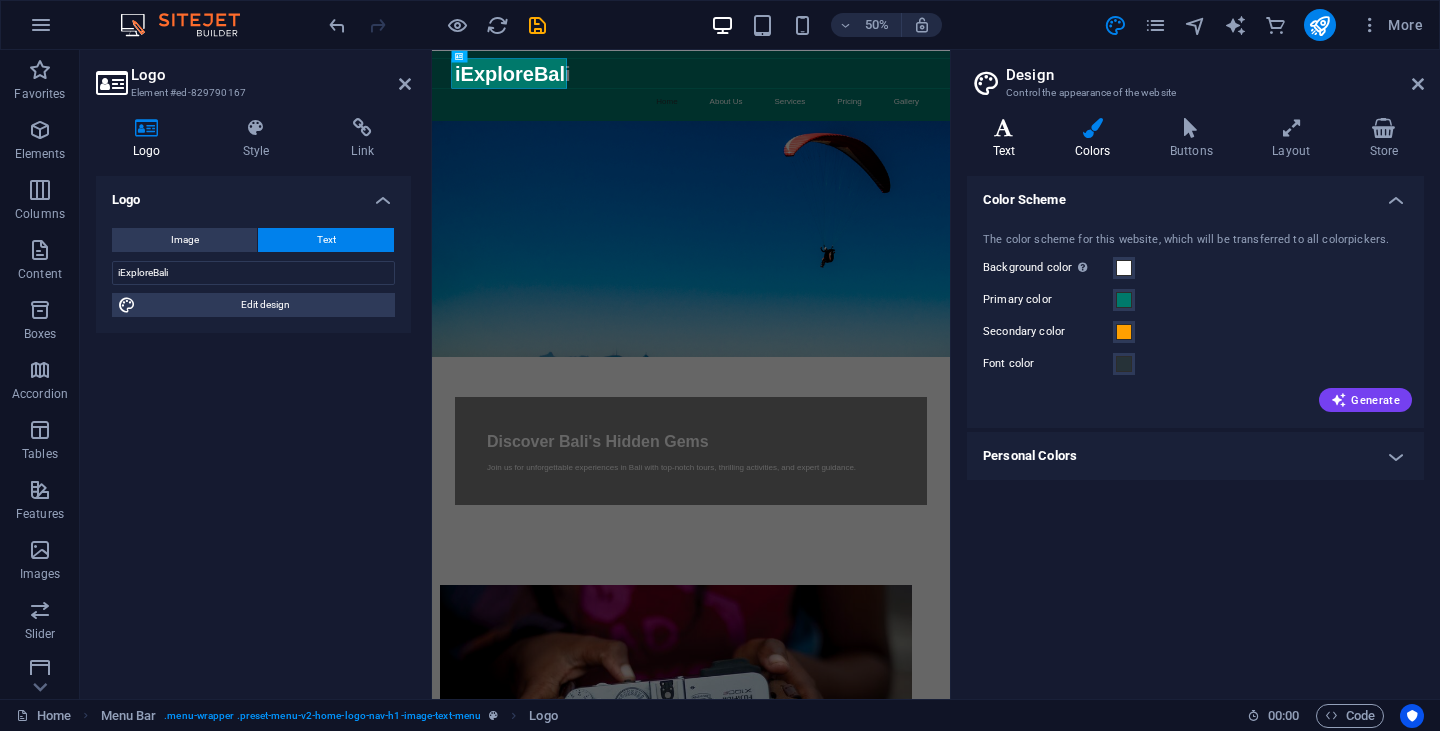 click at bounding box center (1004, 128) 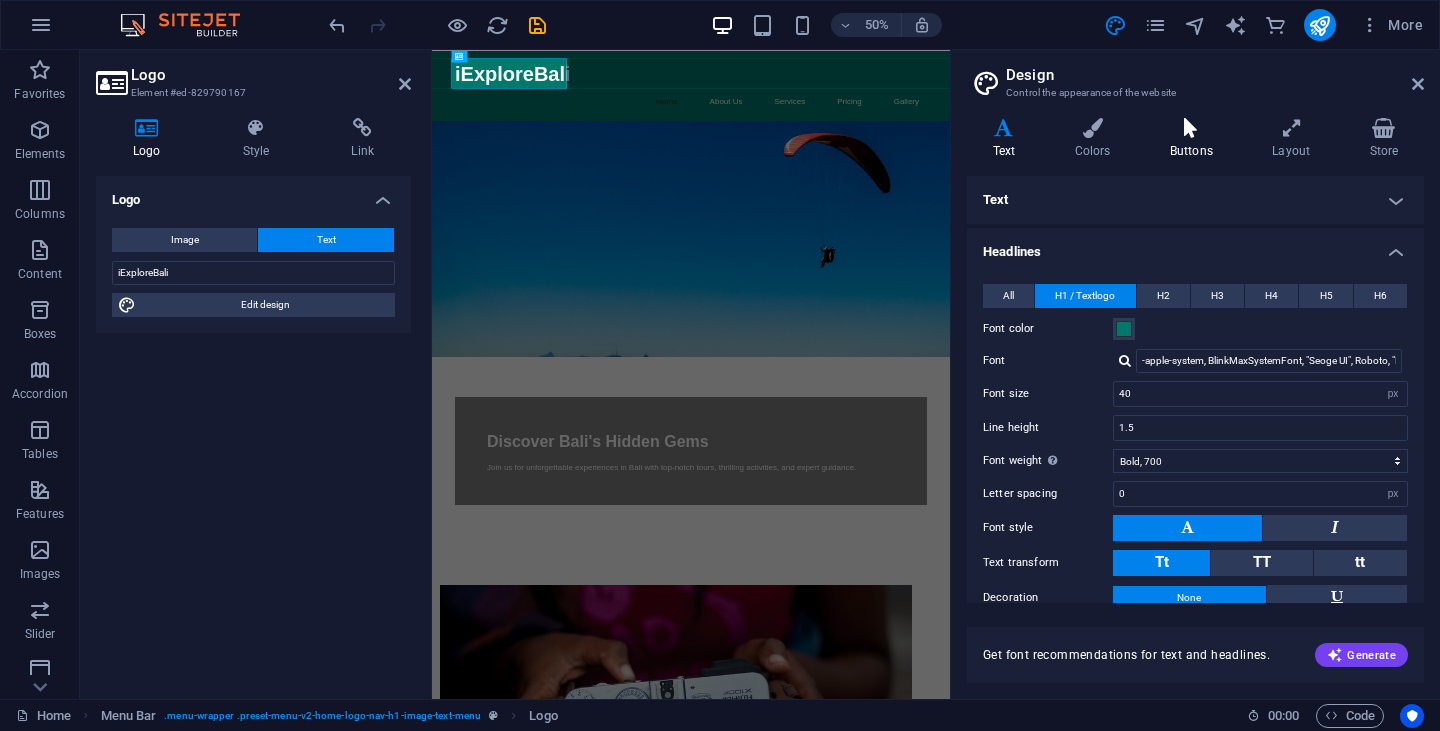 click at bounding box center [1191, 128] 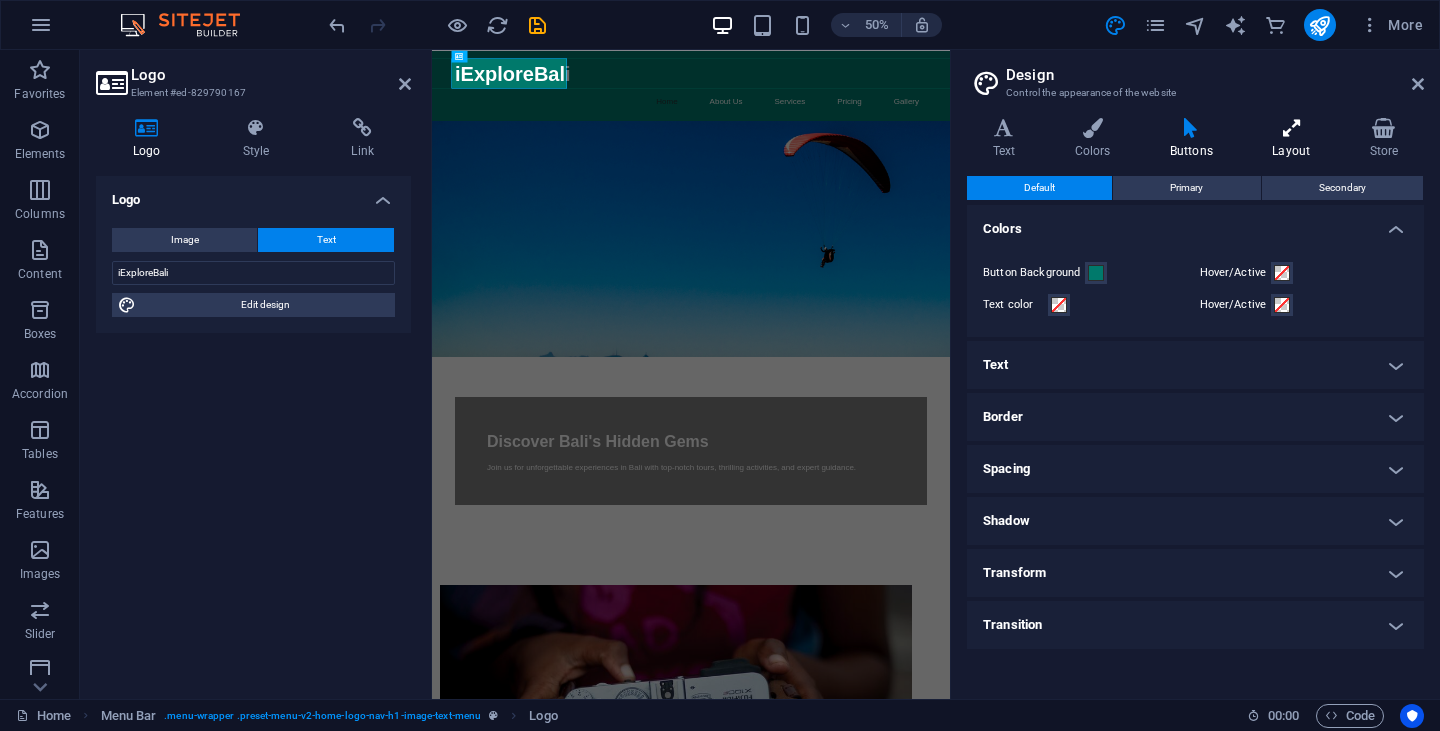 click at bounding box center (1291, 128) 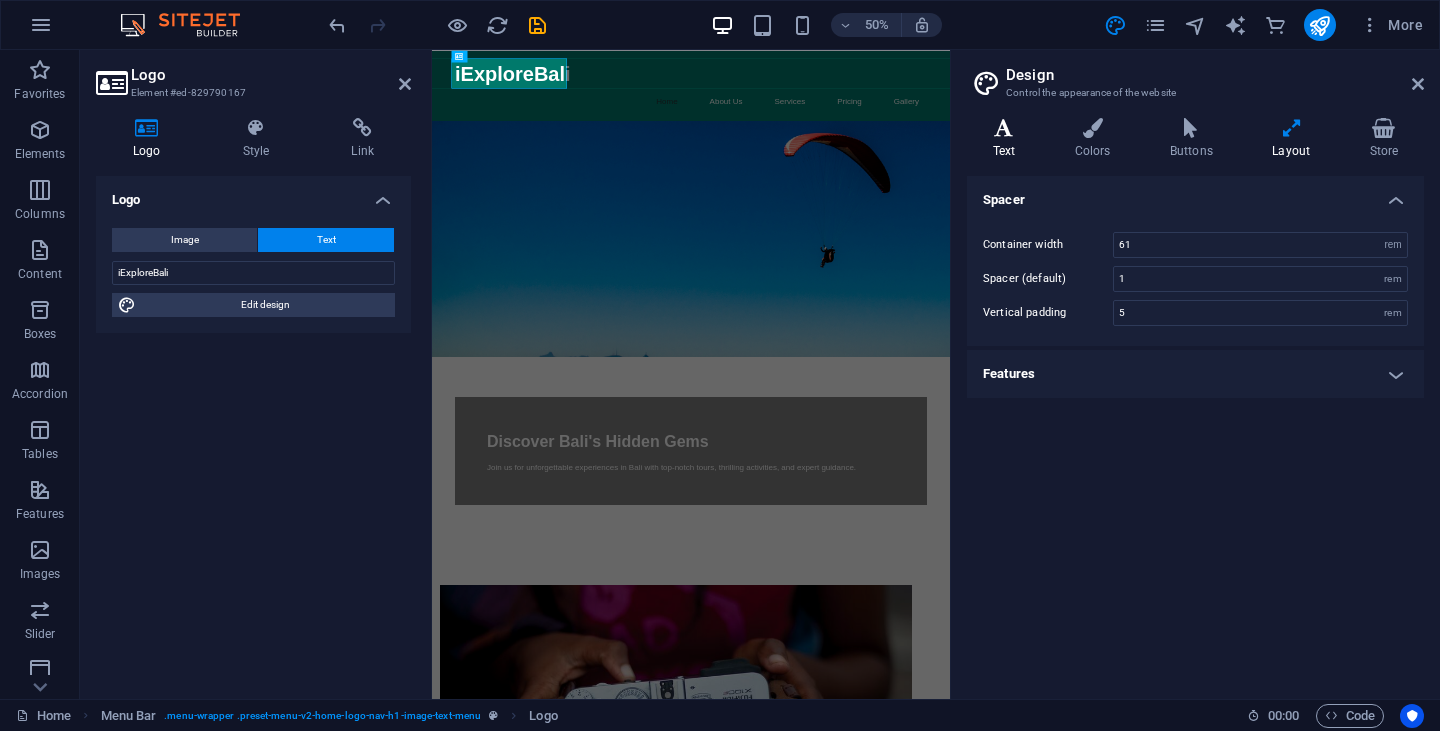 click at bounding box center (1004, 128) 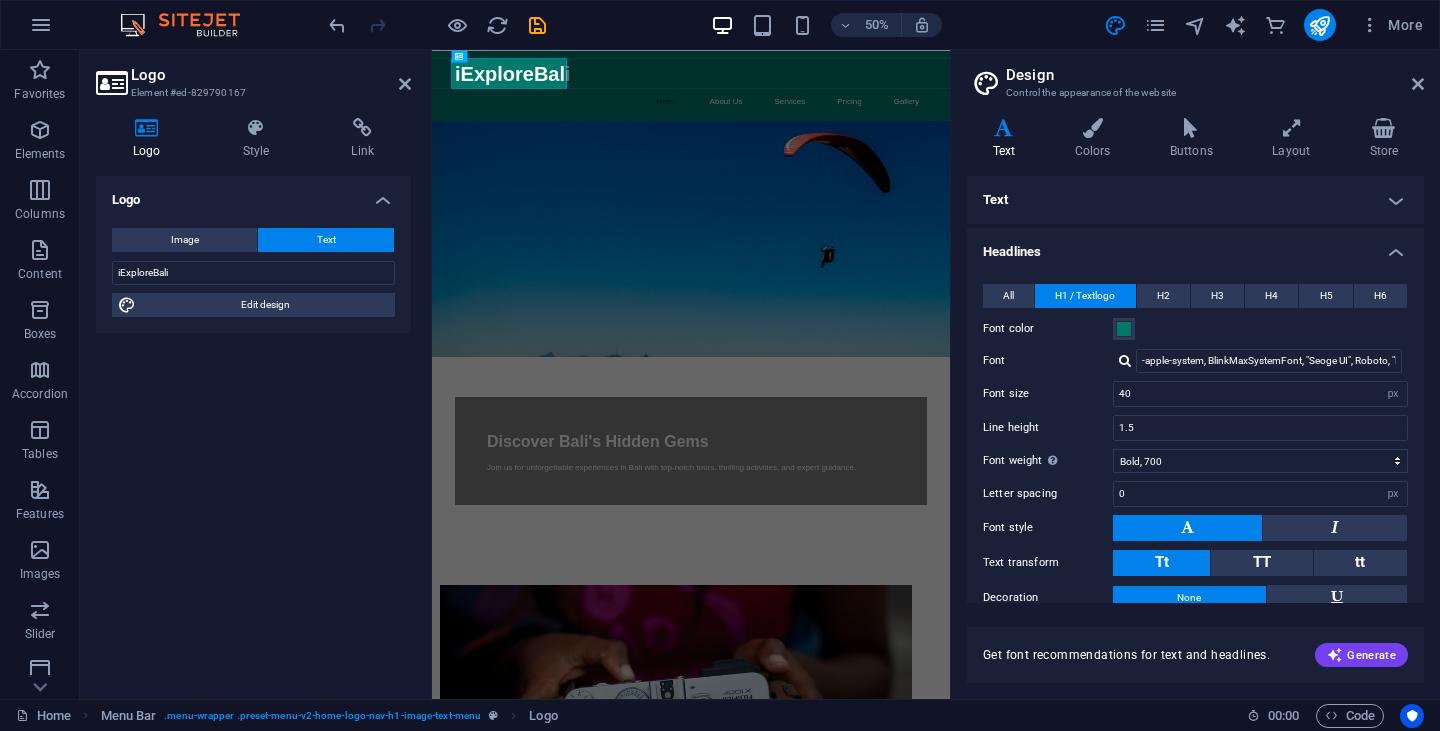 click on "Variants  Text  Colors  Buttons  Layout  Store Text Standard Bold Links Font color Font -apple-system, BlinkMaxSystemFont, "Seoge UI", Roboto, "Helvetica Neue", Arial, sans-serif Font size 16 rem px Line height 1.5 Font weight To display the font weight correctly, it may need to be enabled.  Manage Fonts Thin, 100 Extra-light, 200 Light, 300 Regular, 400 Medium, 500 Semi-bold, 600 Bold, 700 Extra-bold, 800 Black, 900 Letter spacing 0 rem px Font style Text transform Tt TT tt Text align Font weight To display the font weight correctly, it may need to be enabled.  Manage Fonts Thin, 100 Extra-light, 200 Light, 300 Regular, 400 Medium, 500 Semi-bold, 600 Bold, 700 Extra-bold, 800 Black, 900 Default Hover / Active Font color Font color Decoration None Decoration None Transition duration 0.3 s Transition function Ease Ease In Ease Out Ease In/Ease Out Linear Headlines All H1 / Textlogo H2 H3 H4 H5 H6 Font color Font -apple-system, BlinkMaxSystemFont, "Seoge UI", Roboto, "Helvetica Neue", Arial, sans-serif 1.5 0 px" at bounding box center [1195, 400] 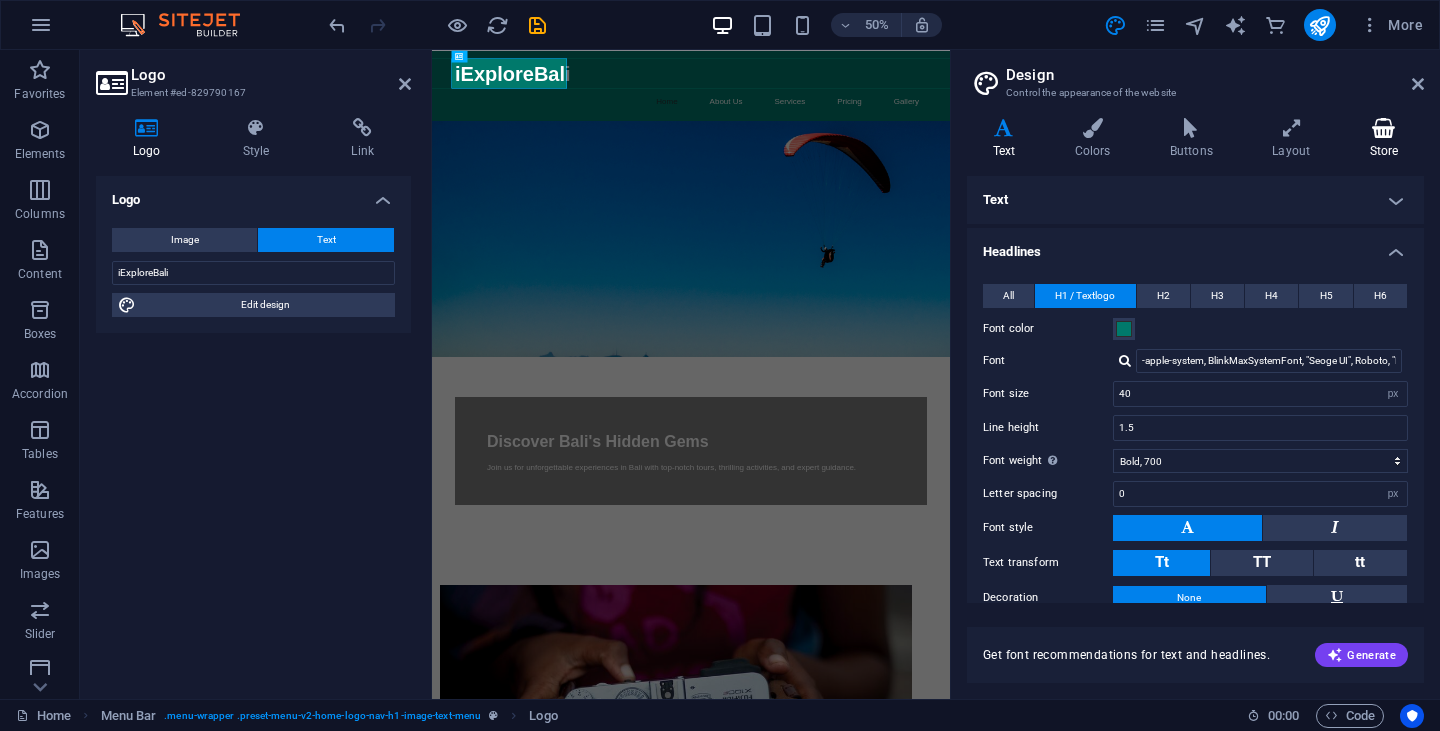 click at bounding box center [1384, 128] 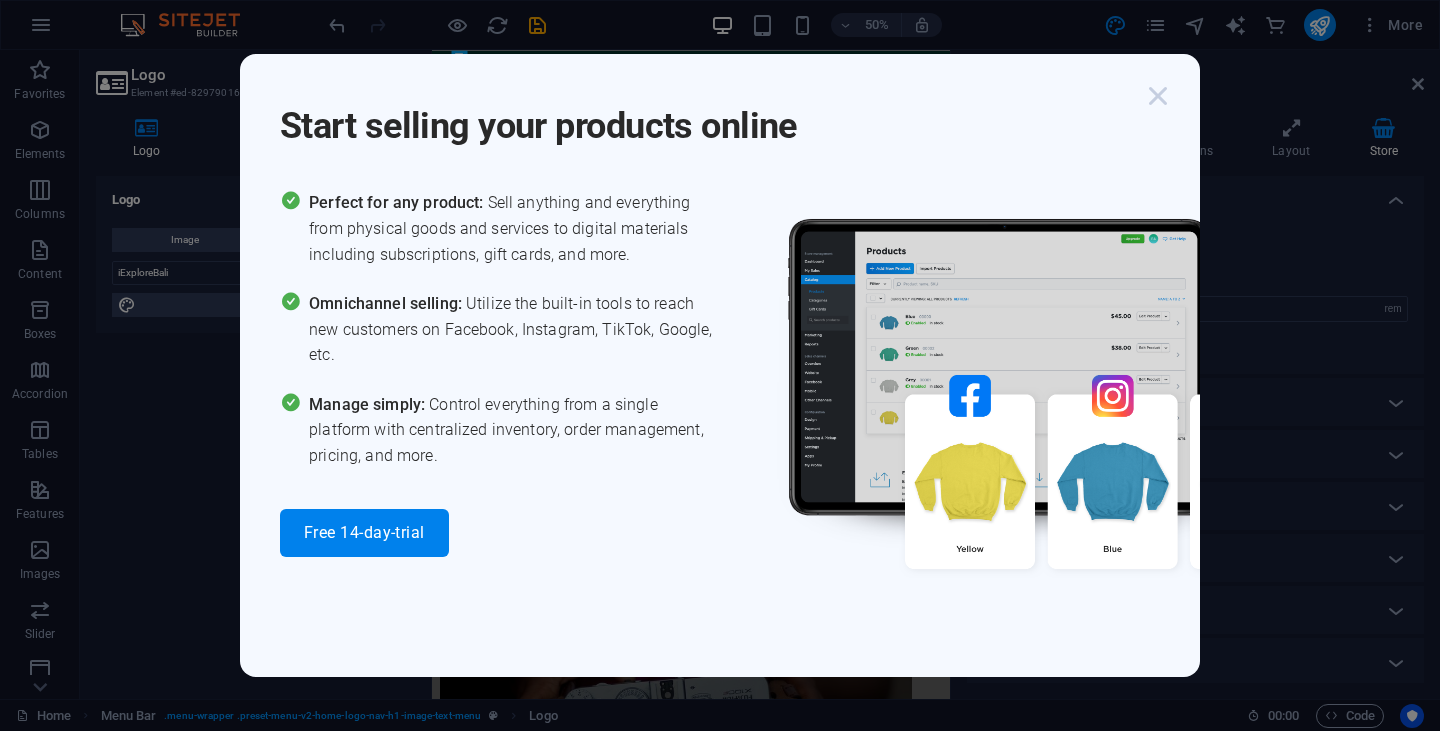 click at bounding box center [1158, 96] 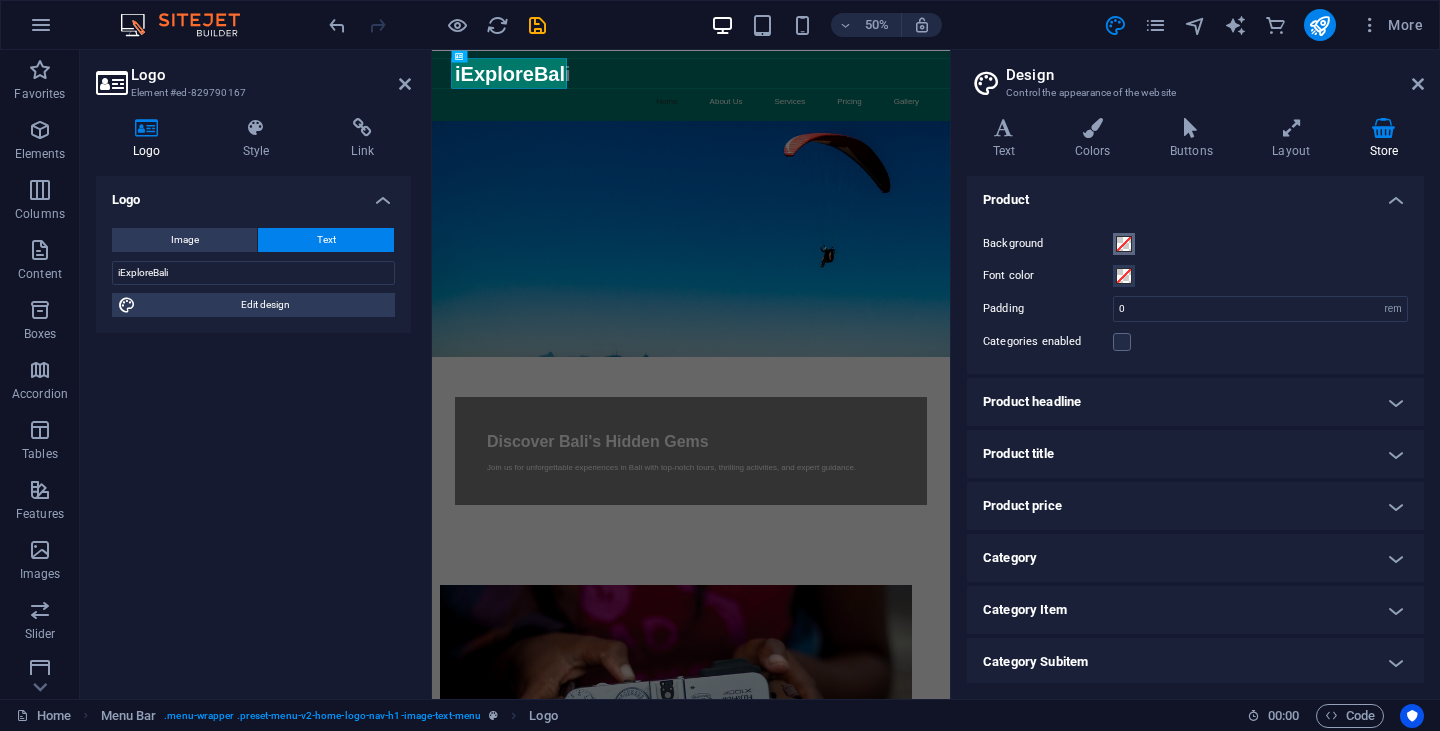 click at bounding box center (1124, 244) 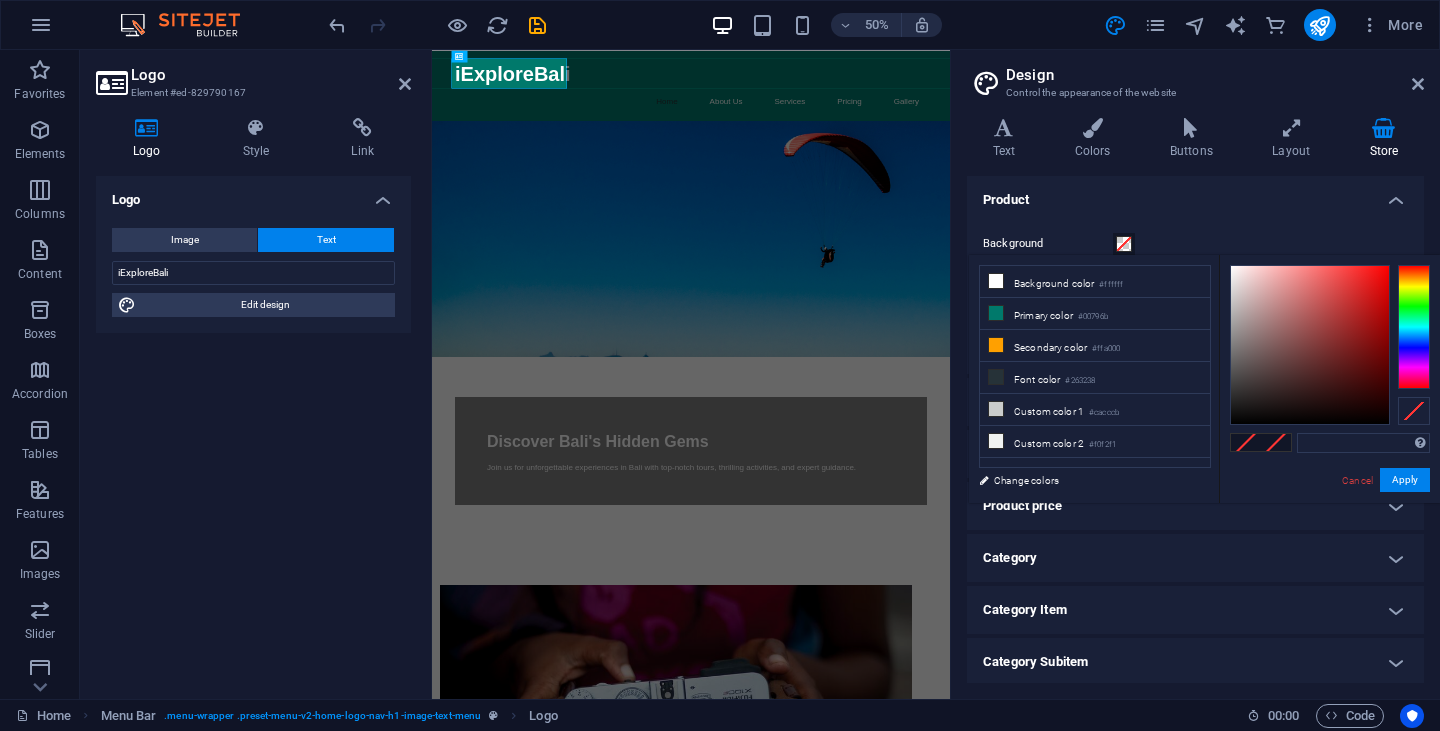 click on "Background Font color Padding 0 rem px Categories enabled" at bounding box center [1195, 293] 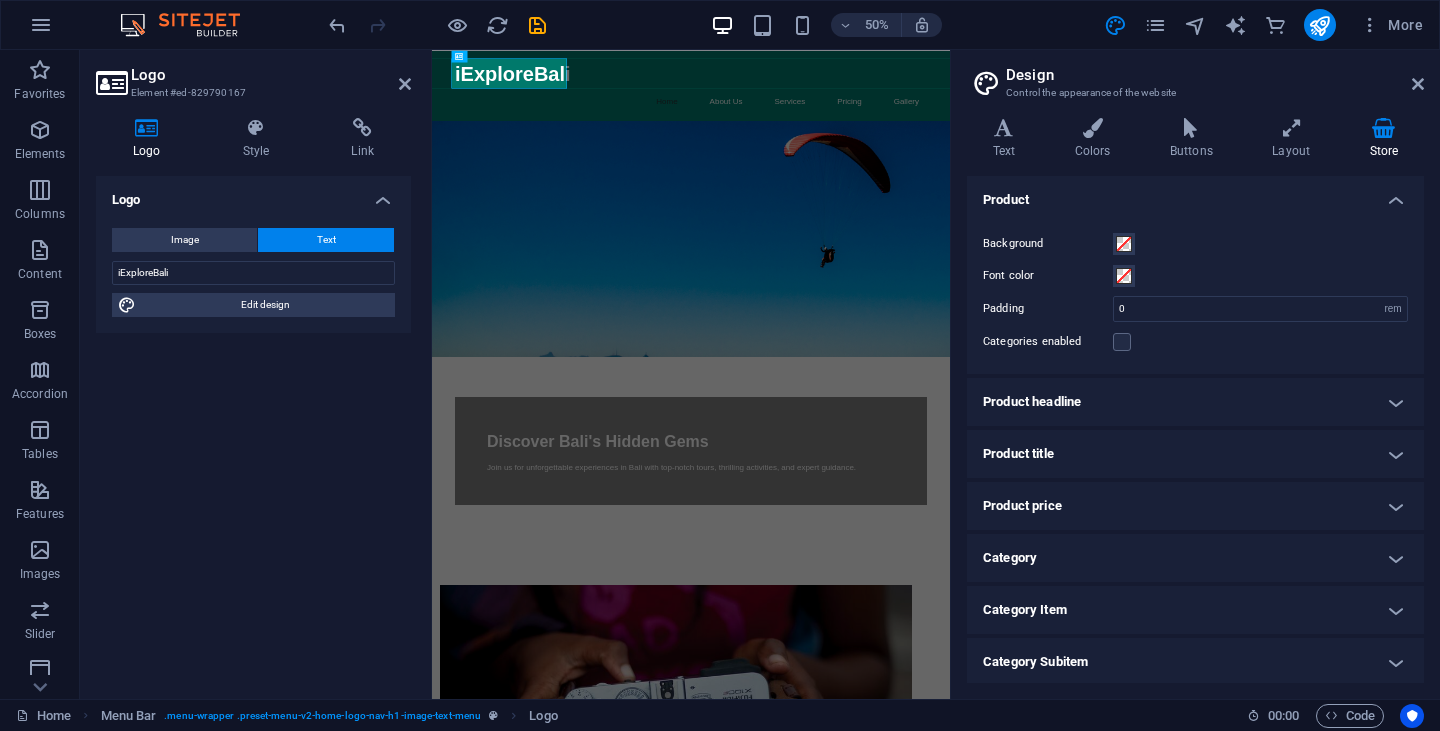 click on "Product title" at bounding box center (1195, 454) 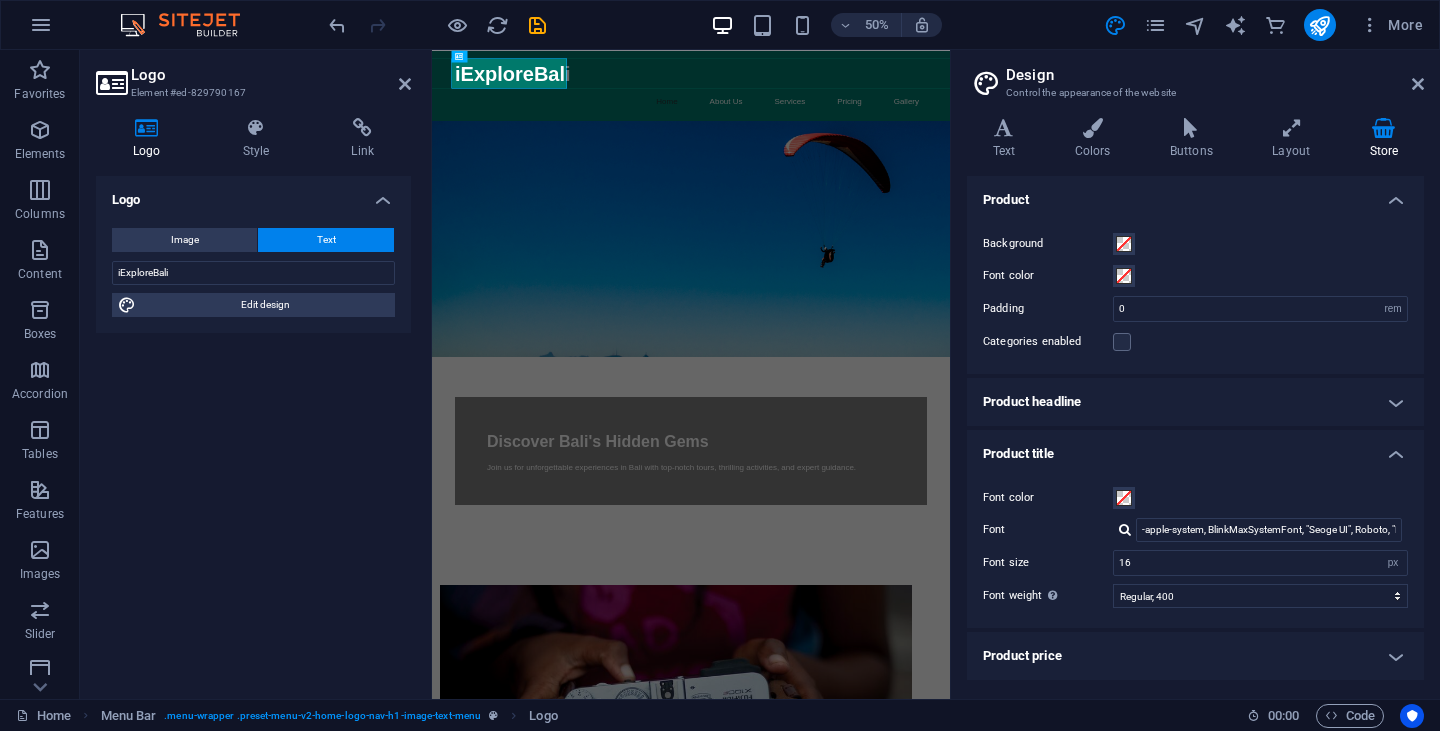 click on "Font color" at bounding box center [1195, 498] 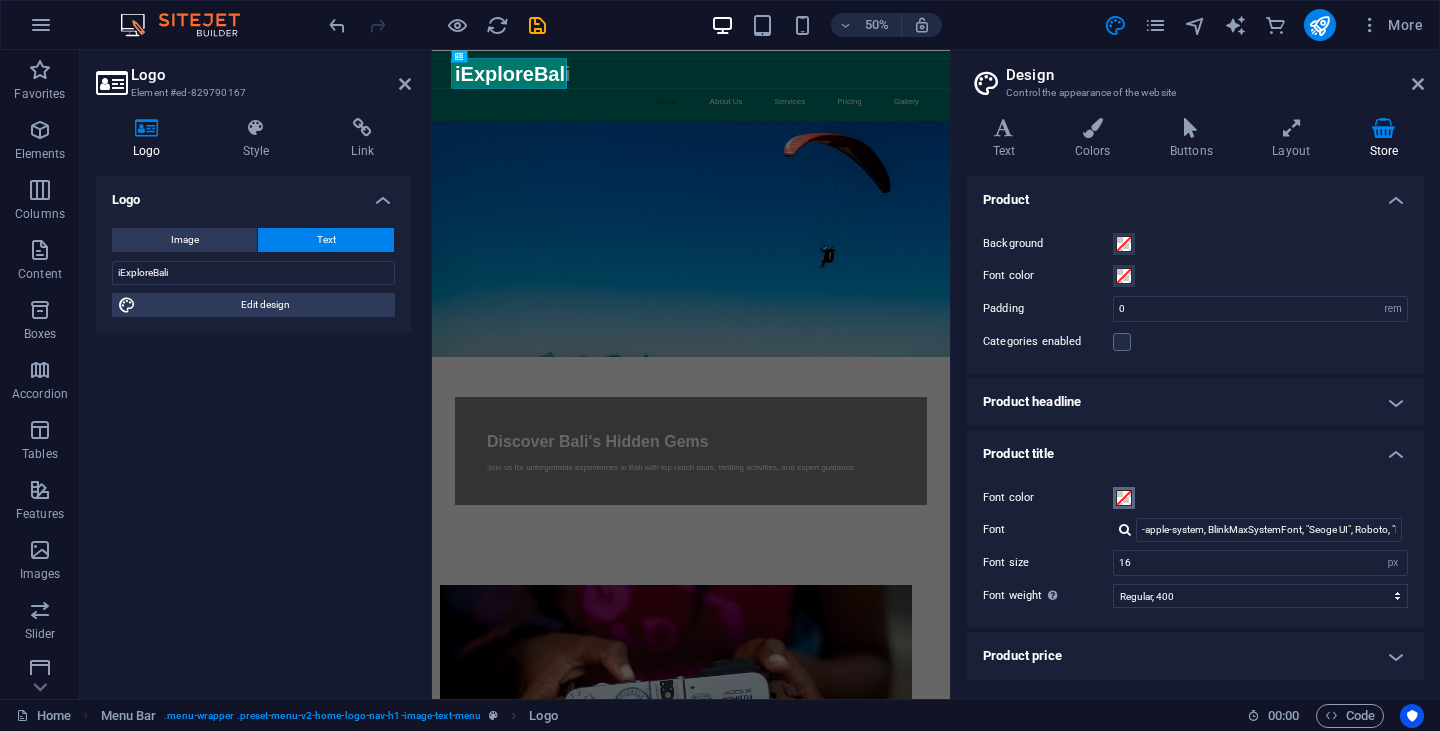 click at bounding box center [1124, 498] 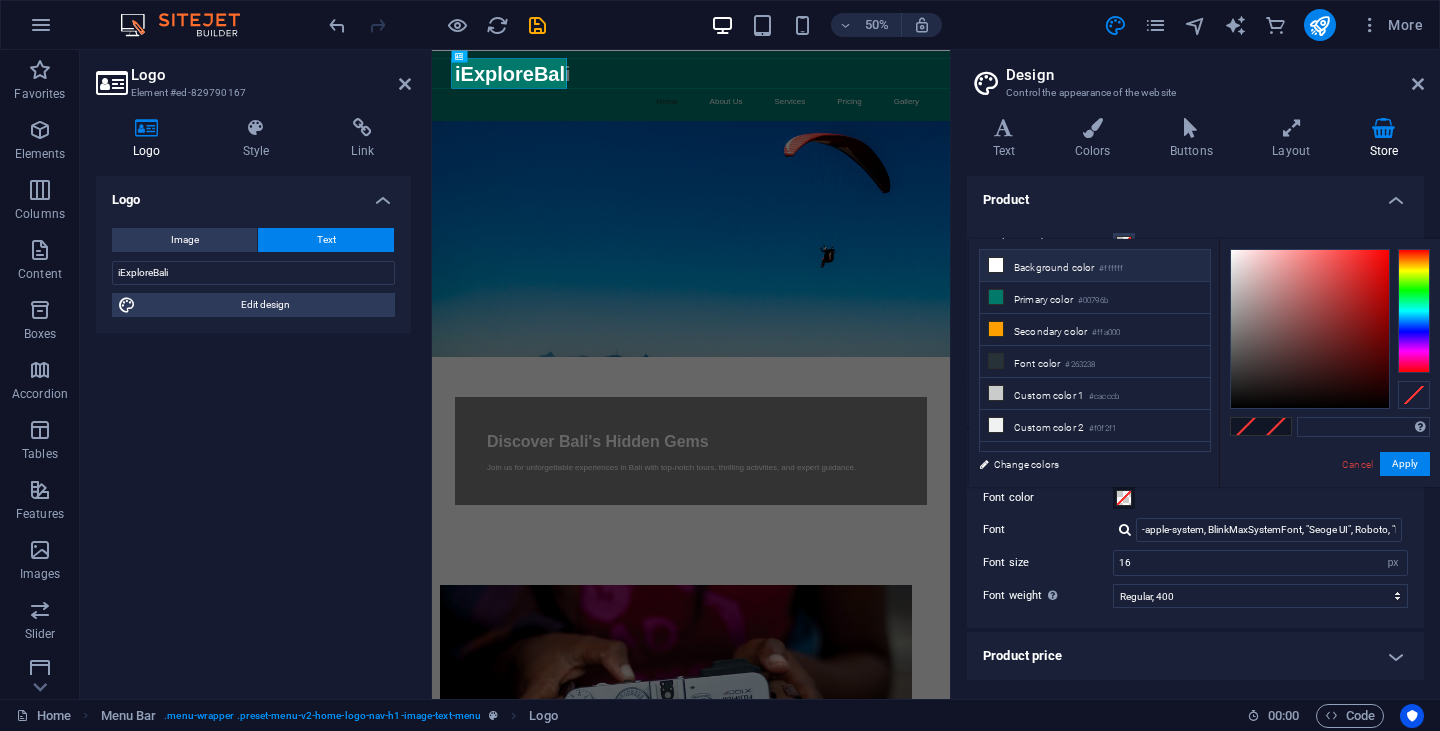 click on "Background color
#ffffff" at bounding box center (1095, 266) 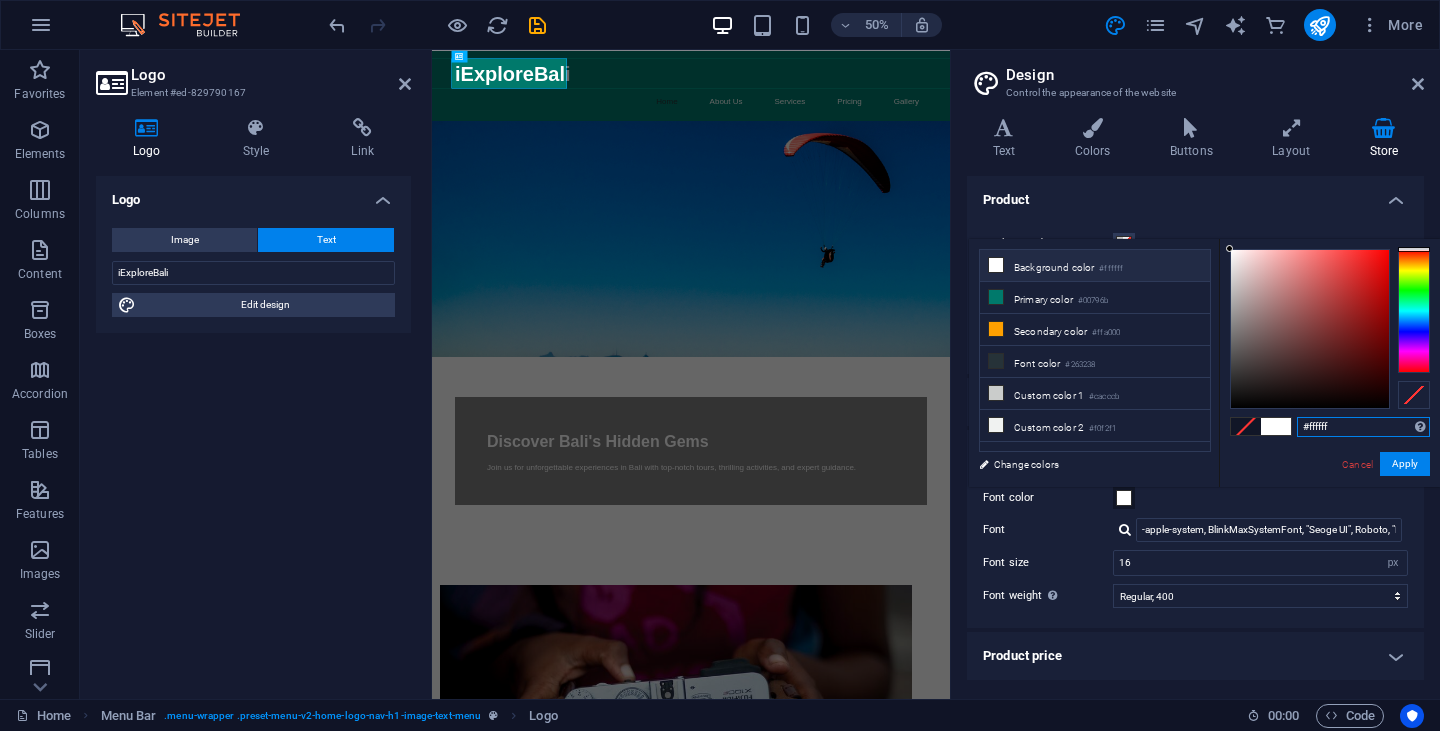click on "#ffffff" at bounding box center [1363, 427] 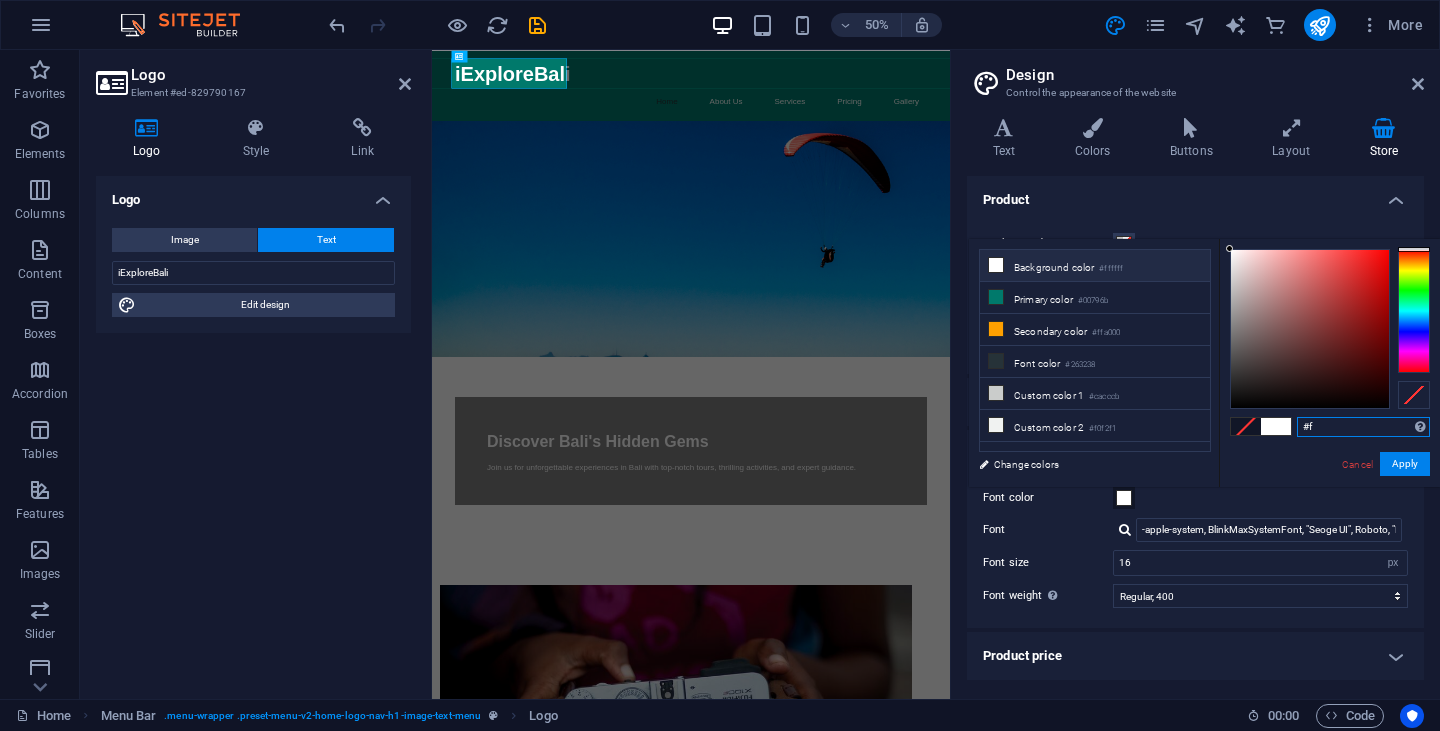 type on "#" 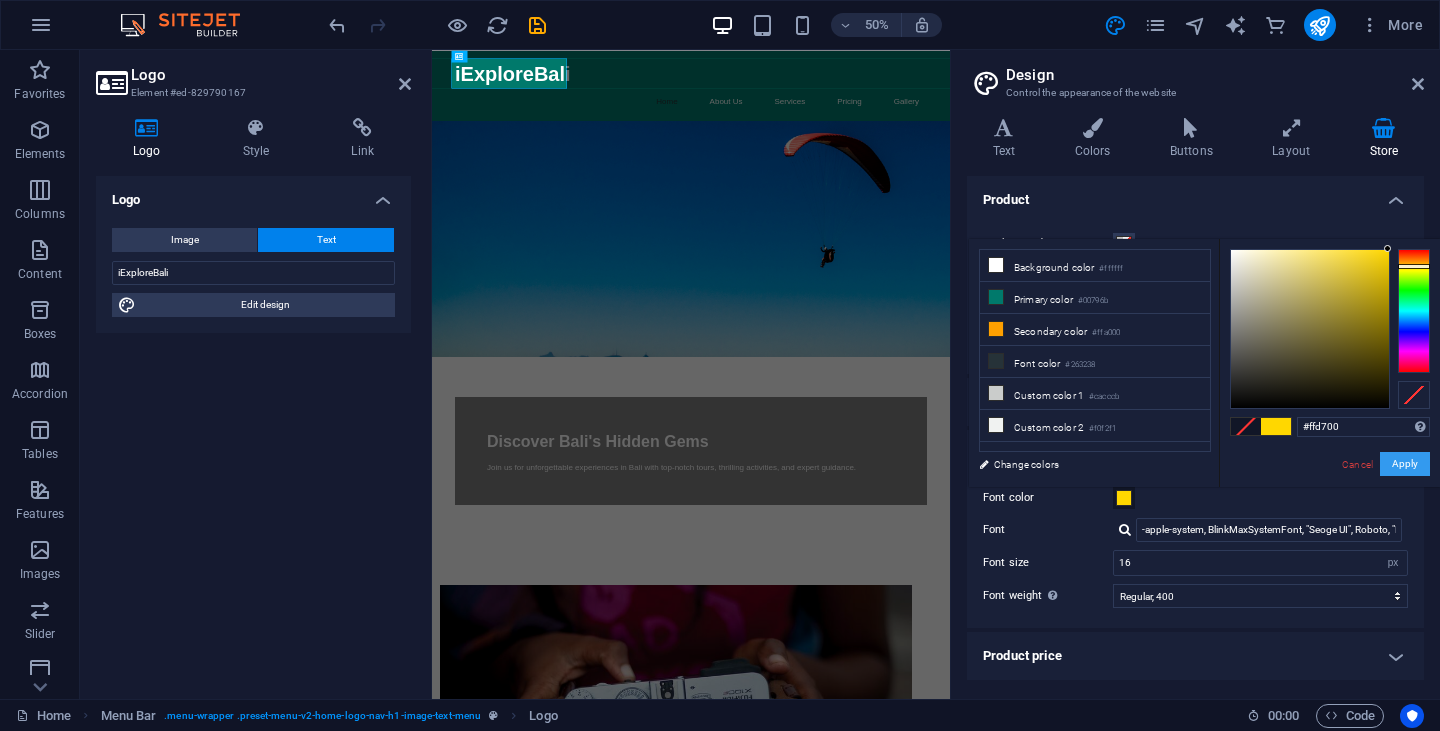click on "Apply" at bounding box center (1405, 464) 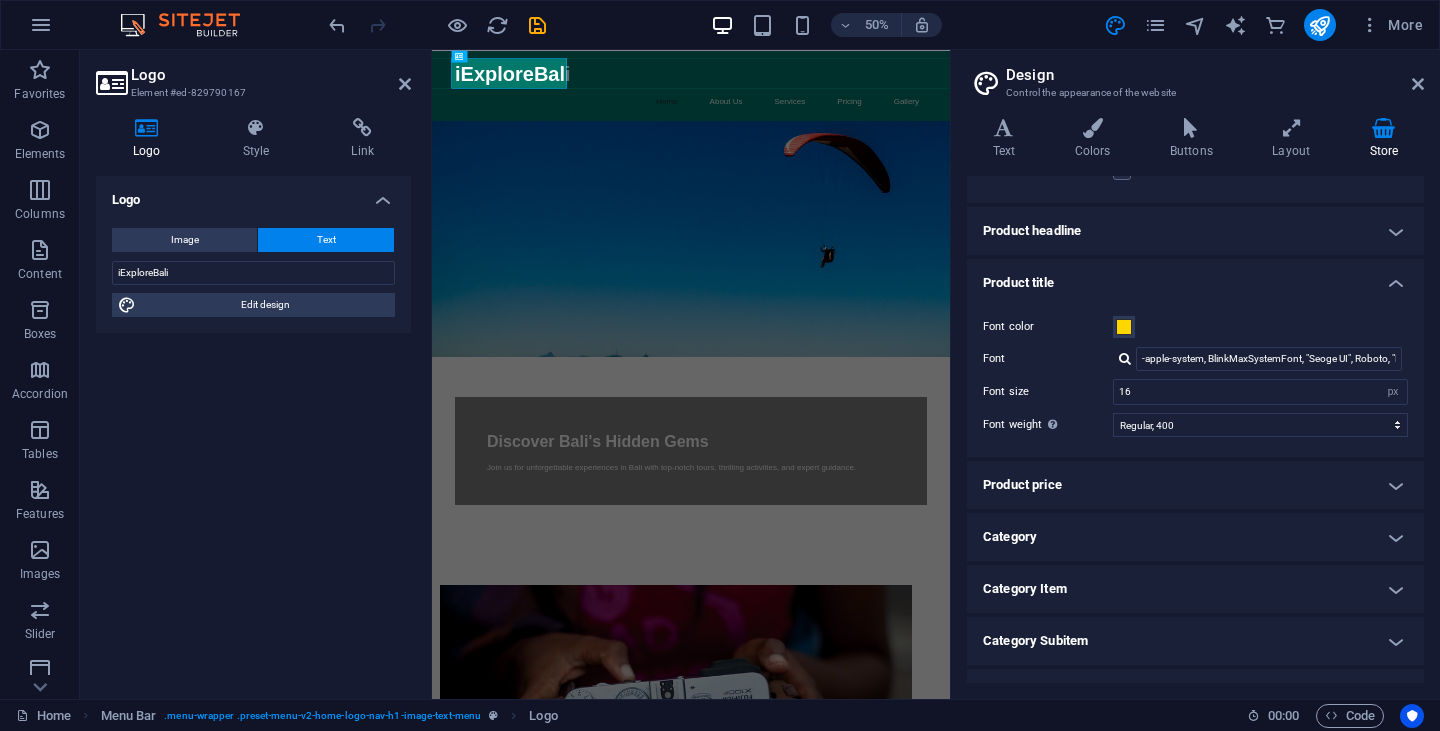 scroll, scrollTop: 162, scrollLeft: 0, axis: vertical 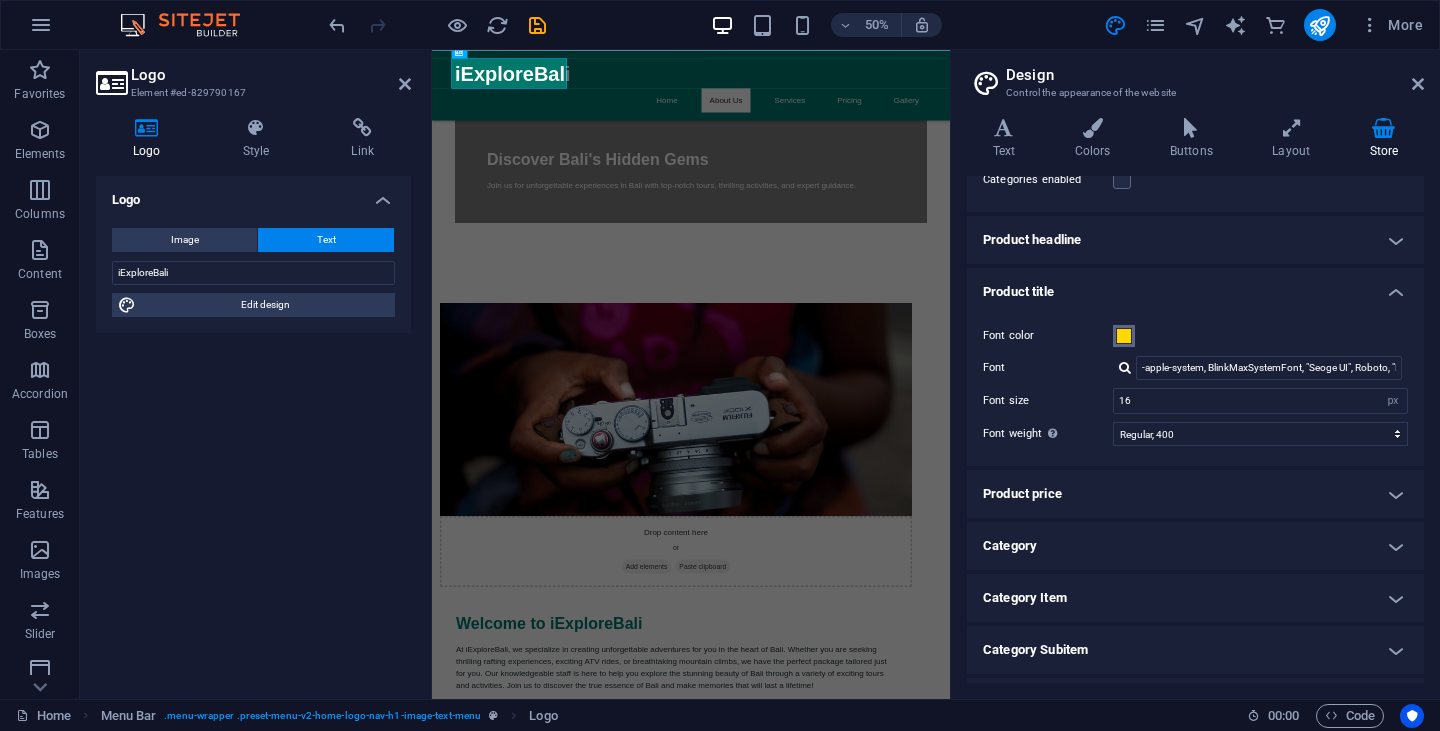 click at bounding box center [1124, 336] 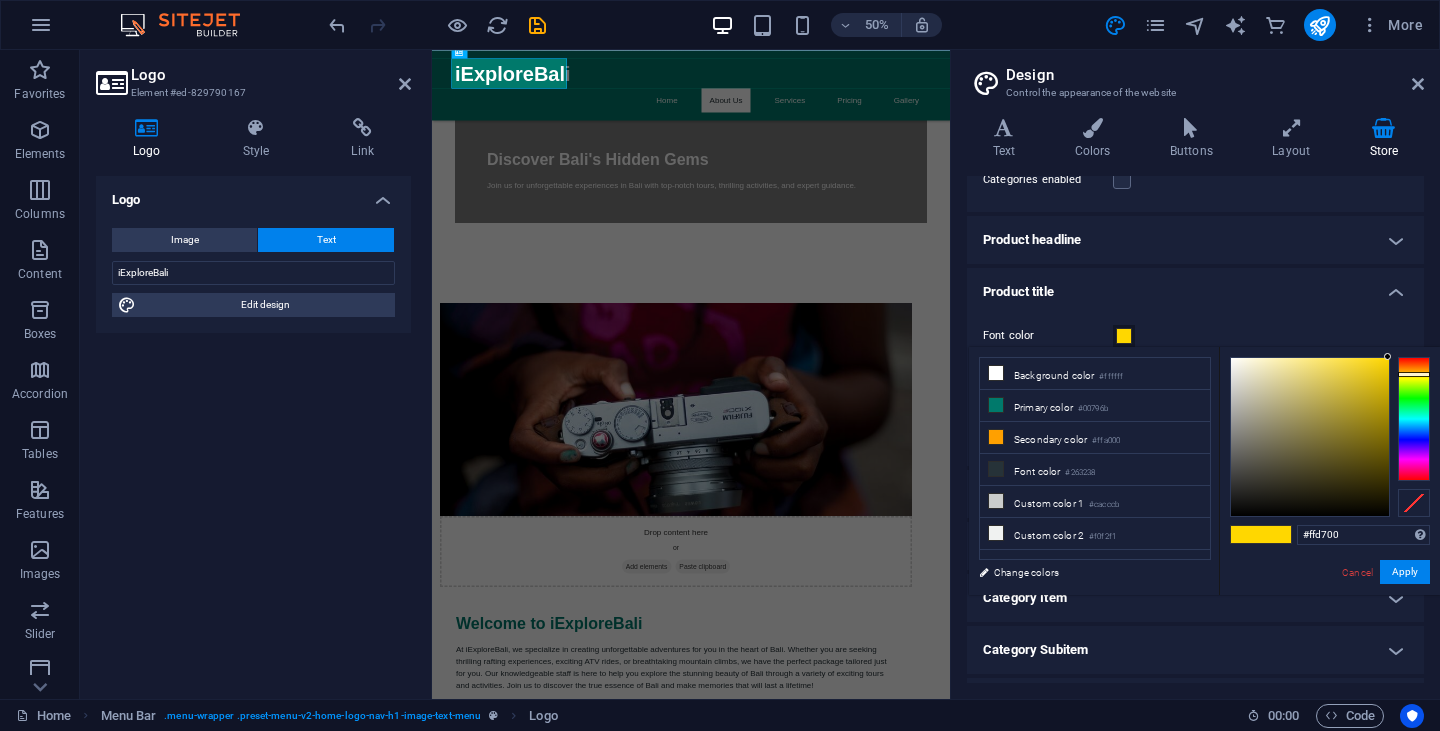 click at bounding box center [1124, 336] 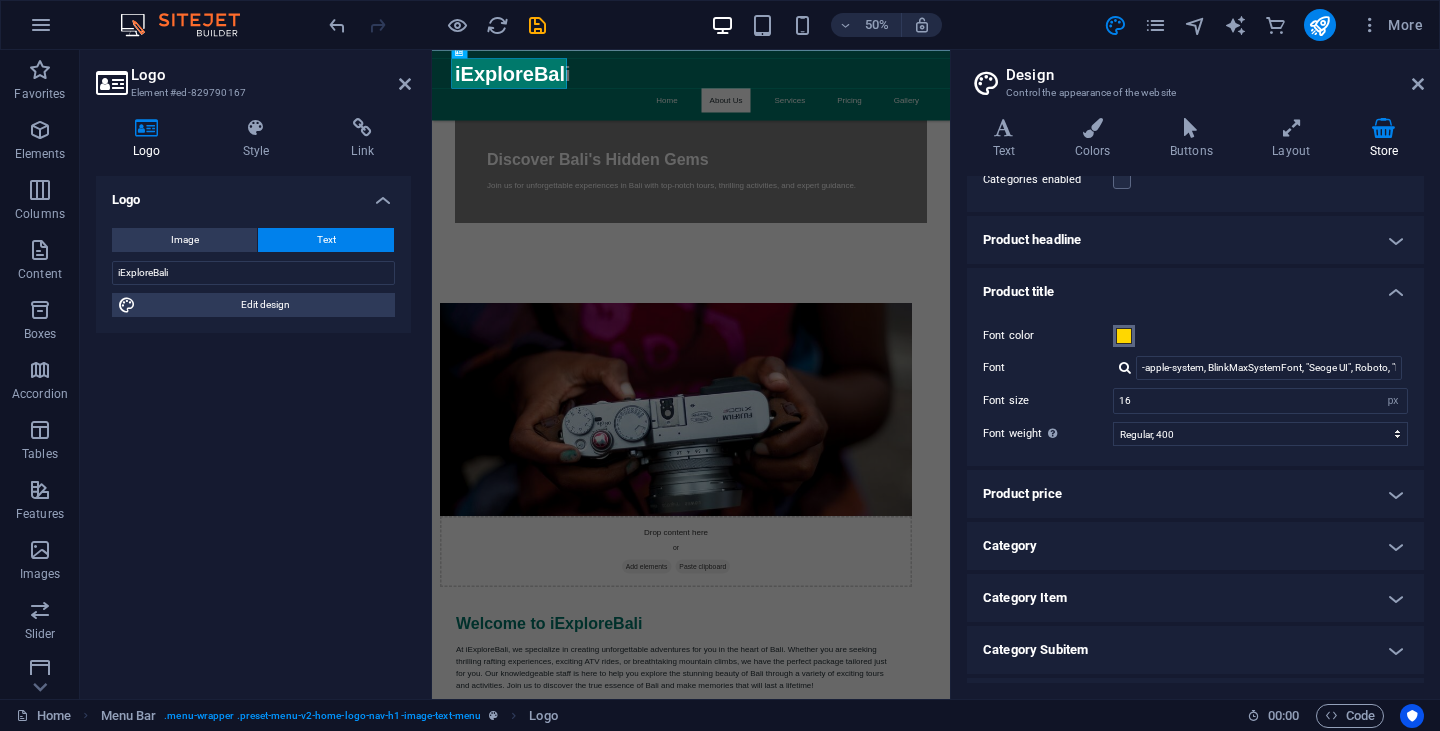 click at bounding box center (1124, 336) 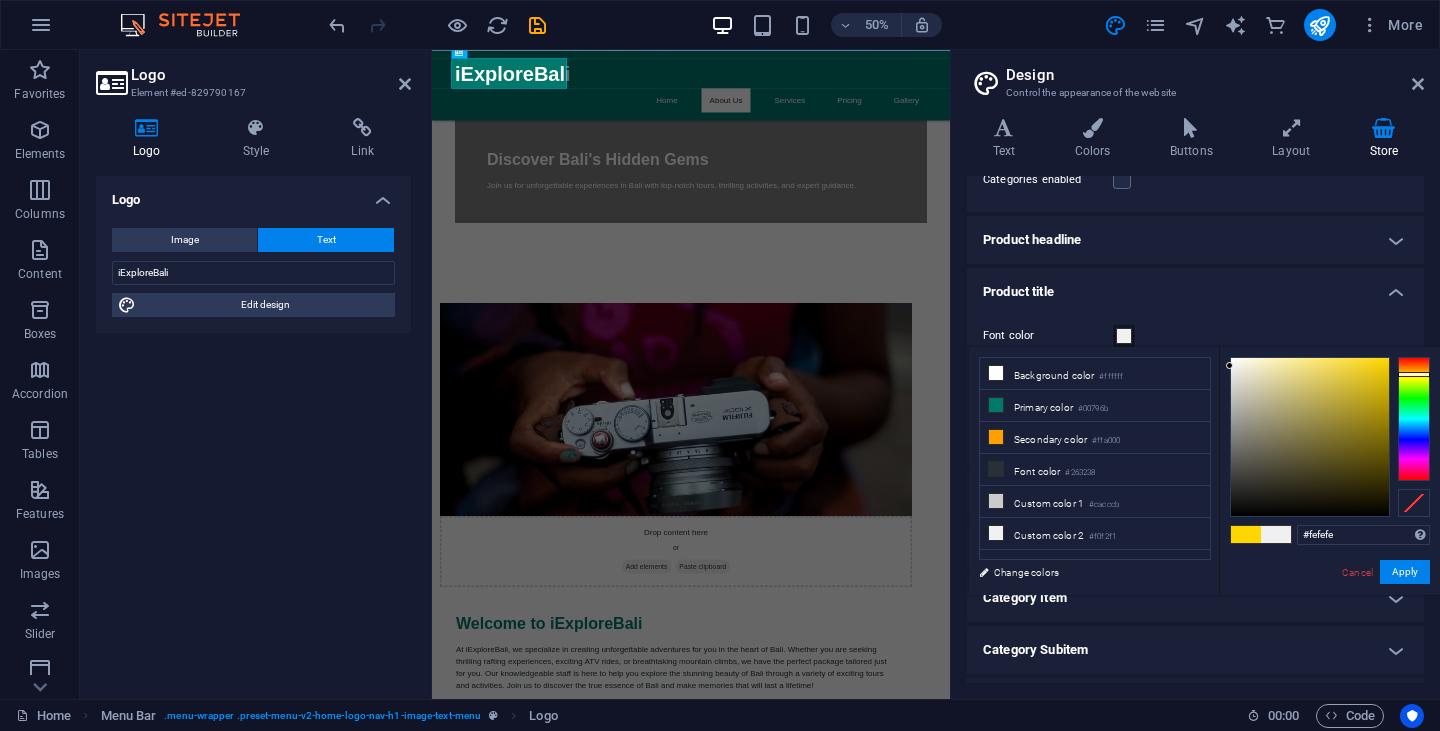 type on "#ffffff" 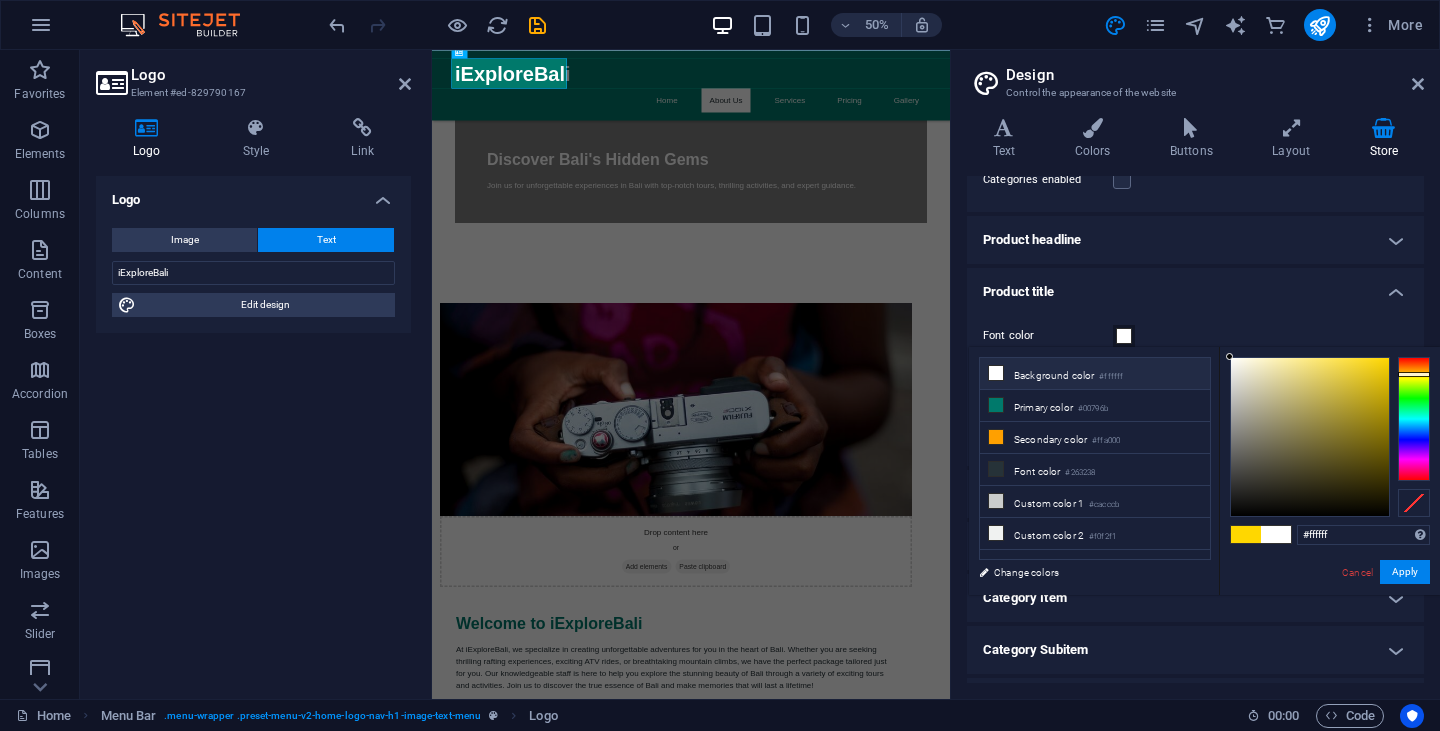 drag, startPoint x: 1385, startPoint y: 357, endPoint x: 1182, endPoint y: 337, distance: 203.98285 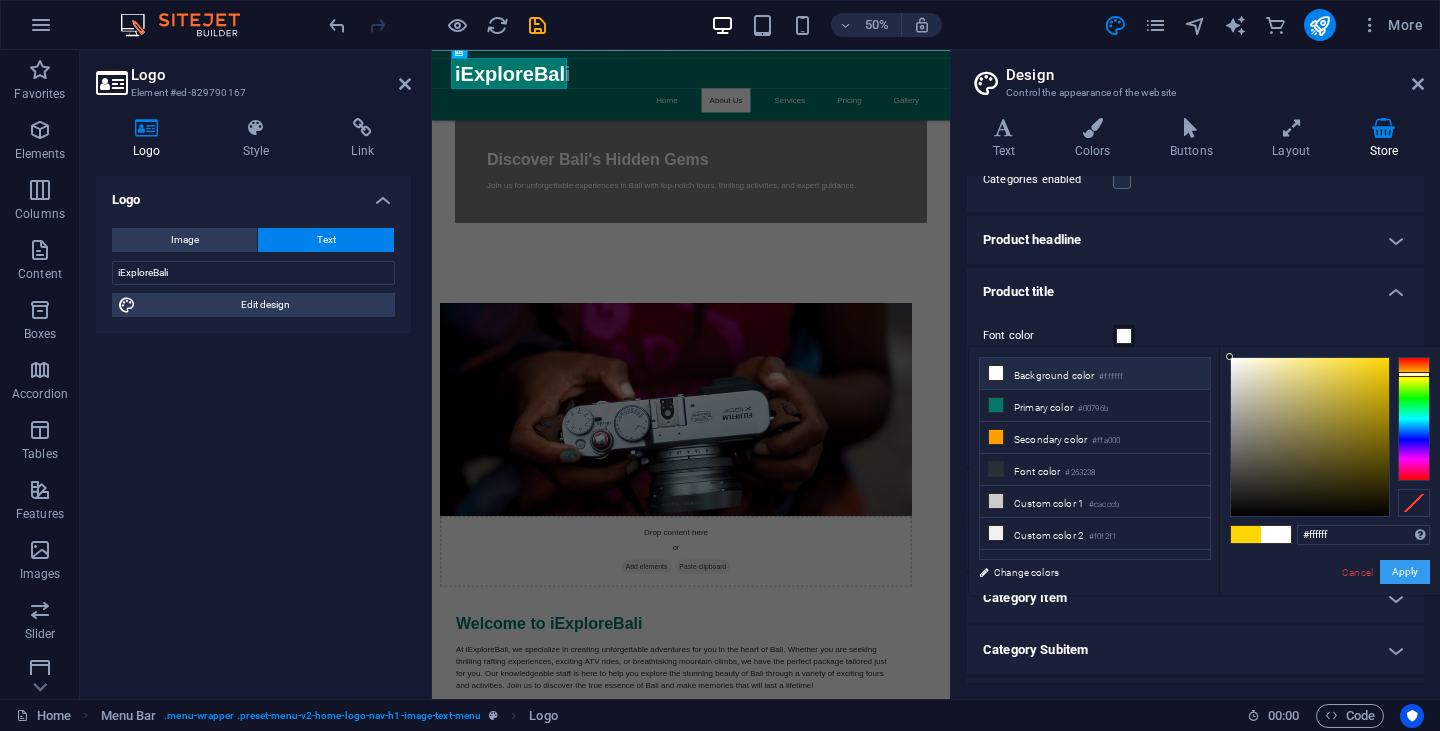 click on "Apply" at bounding box center [1405, 572] 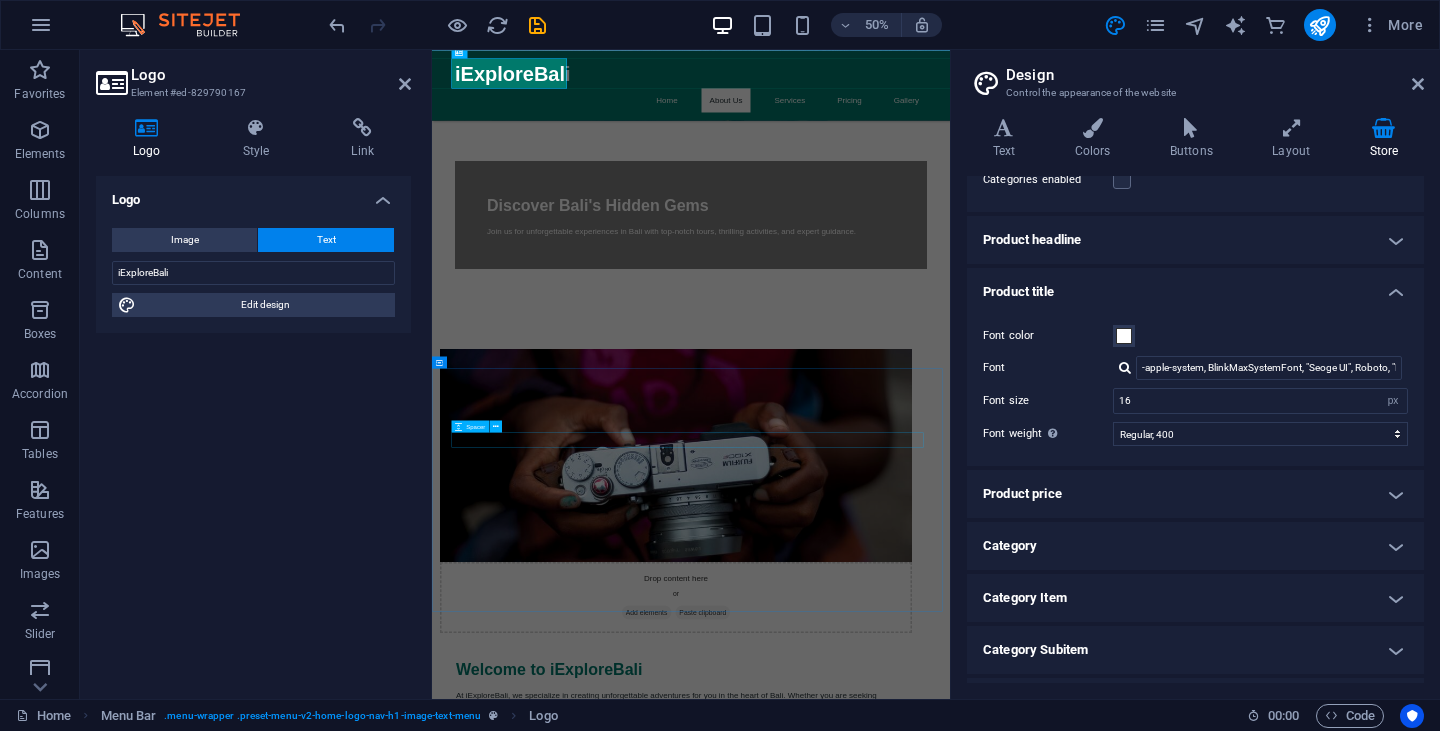 click at bounding box center (950, 1737) 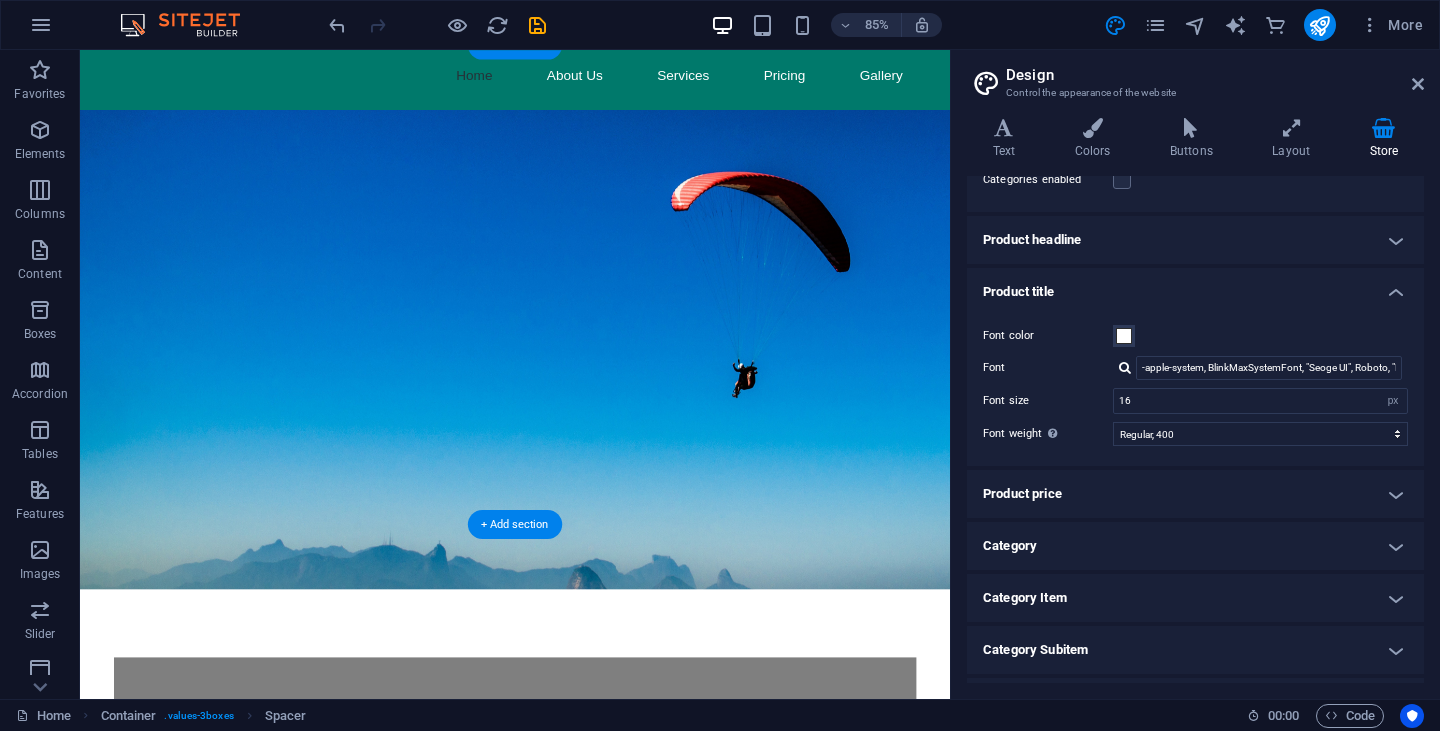 scroll, scrollTop: 0, scrollLeft: 0, axis: both 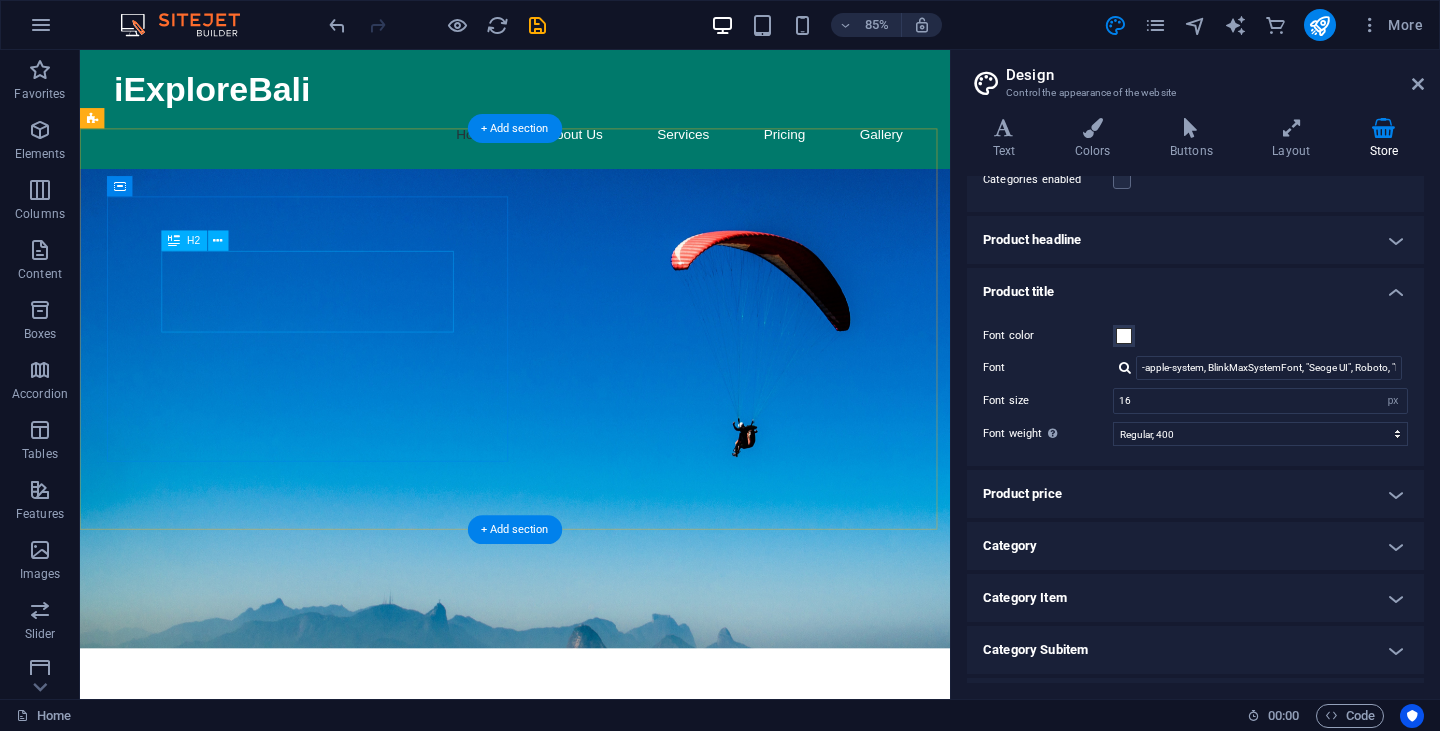 click on "Discover Bali's Hidden Gems" at bounding box center [592, 922] 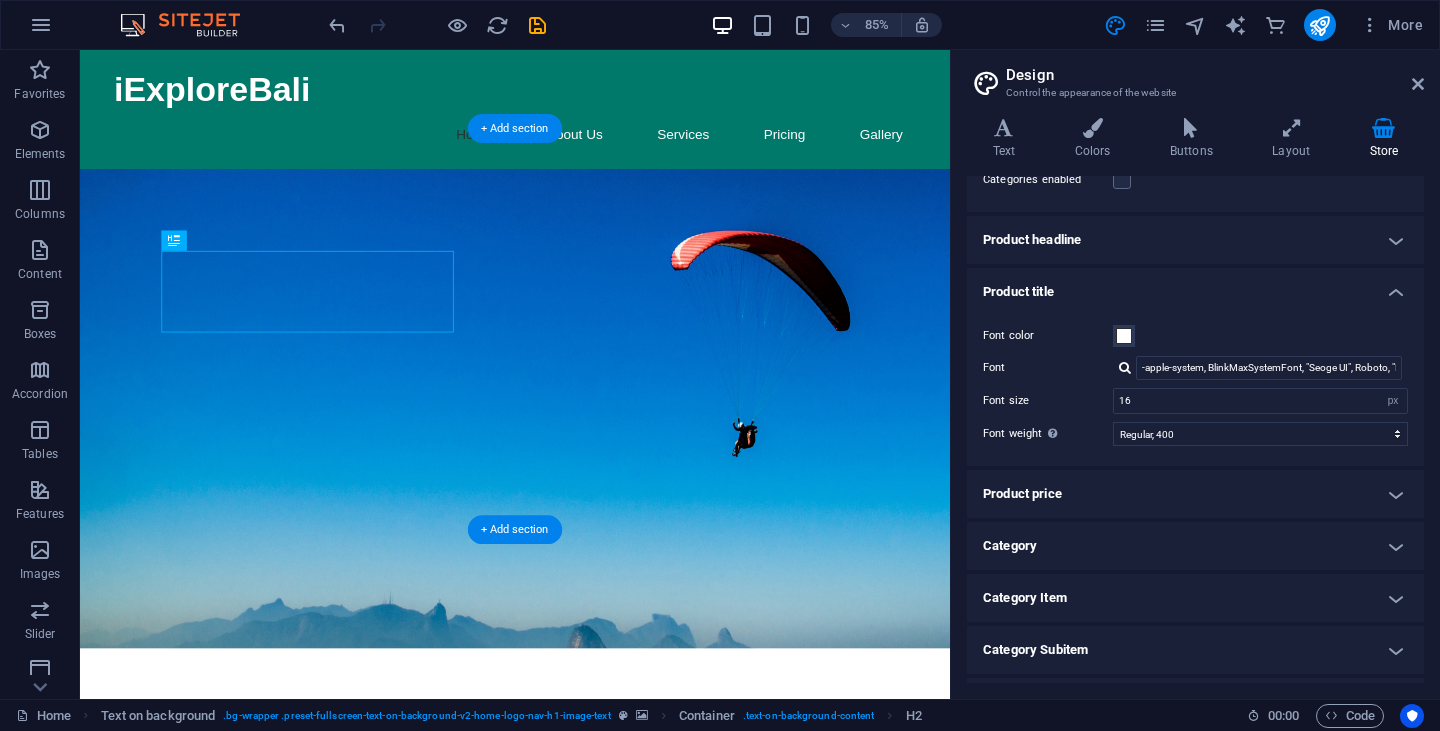 click at bounding box center (592, 472) 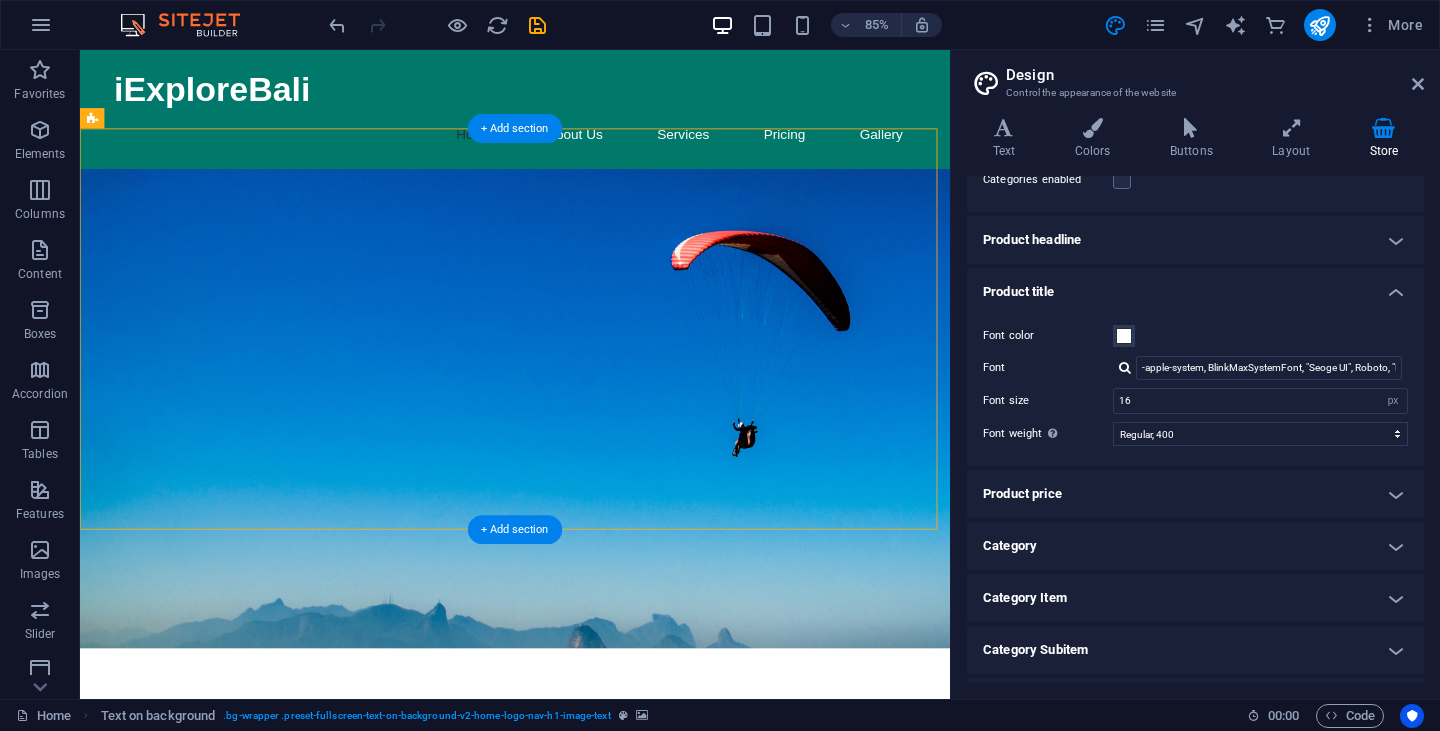 click at bounding box center (592, 472) 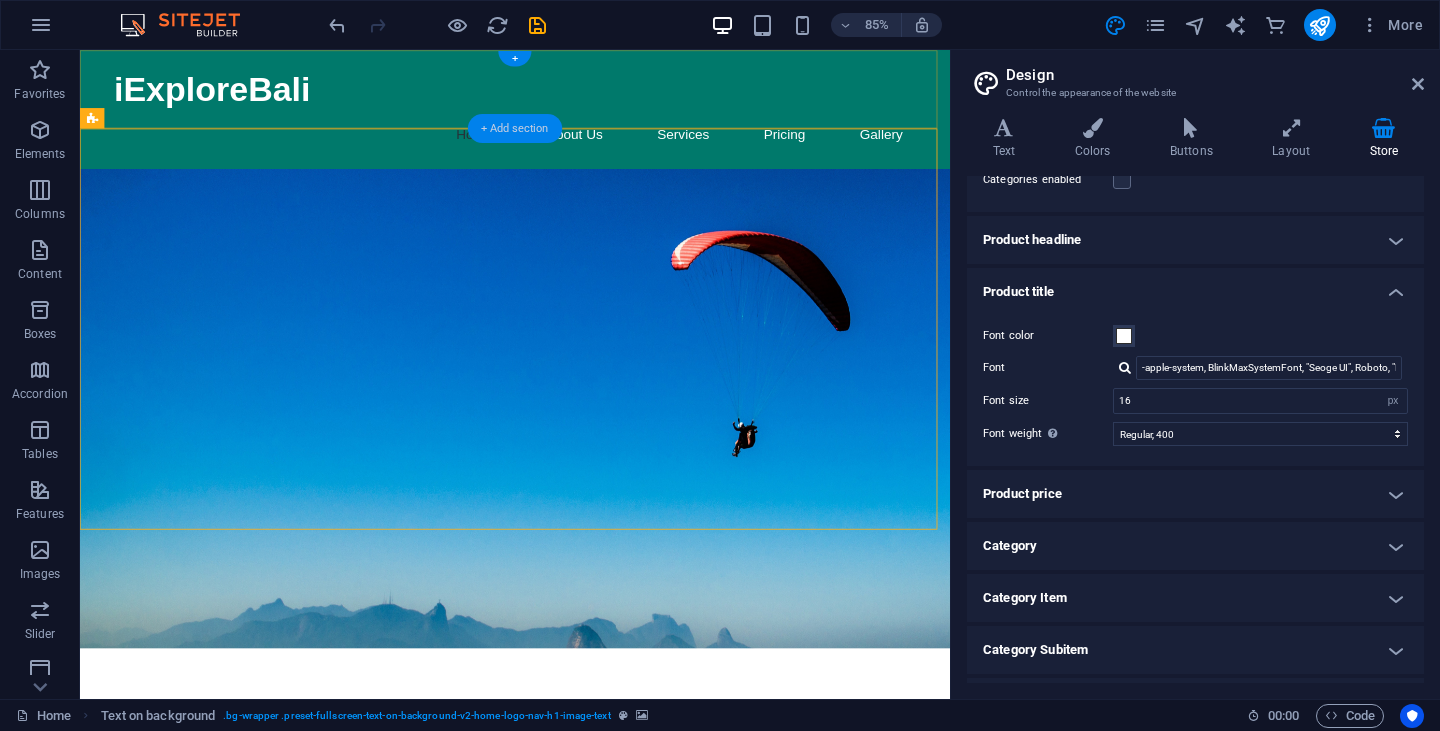 click on "+ Add section" at bounding box center [515, 128] 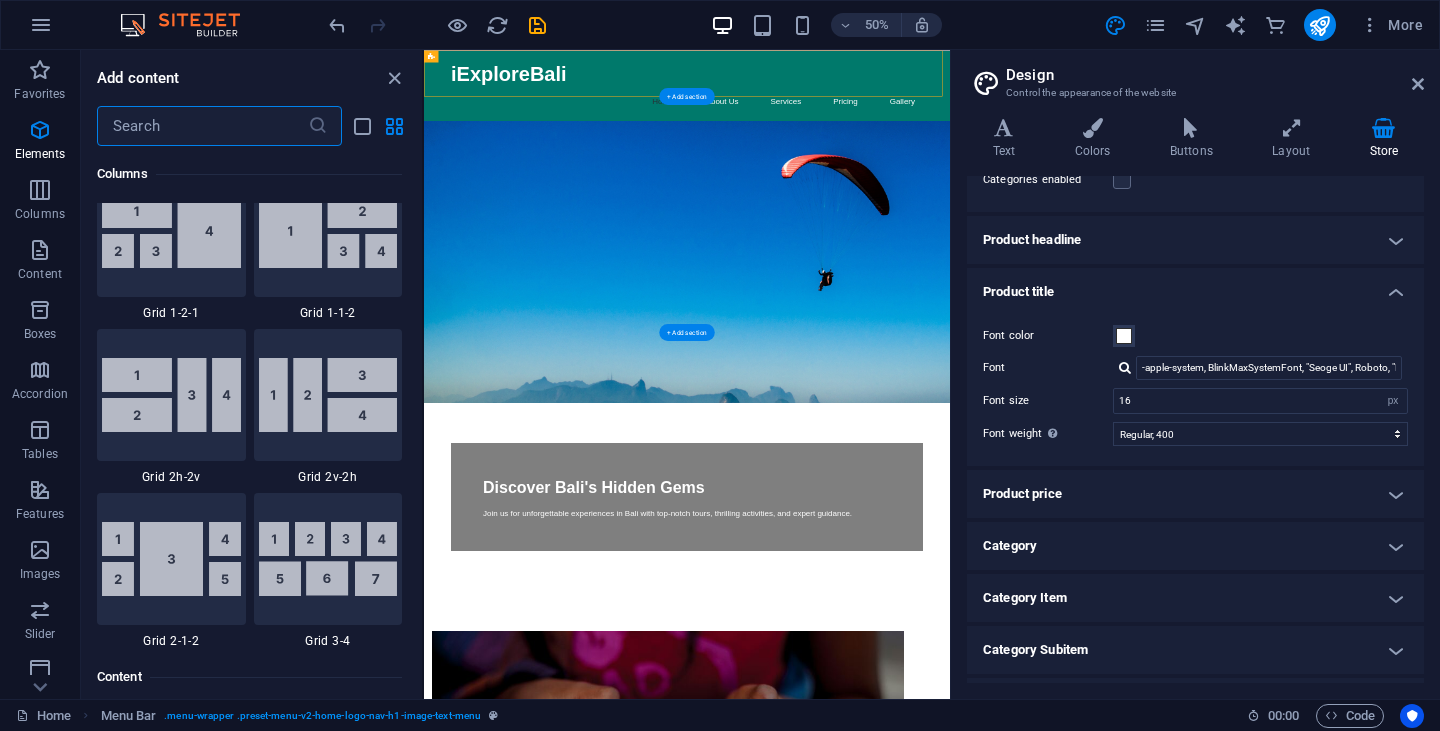 scroll, scrollTop: 3499, scrollLeft: 0, axis: vertical 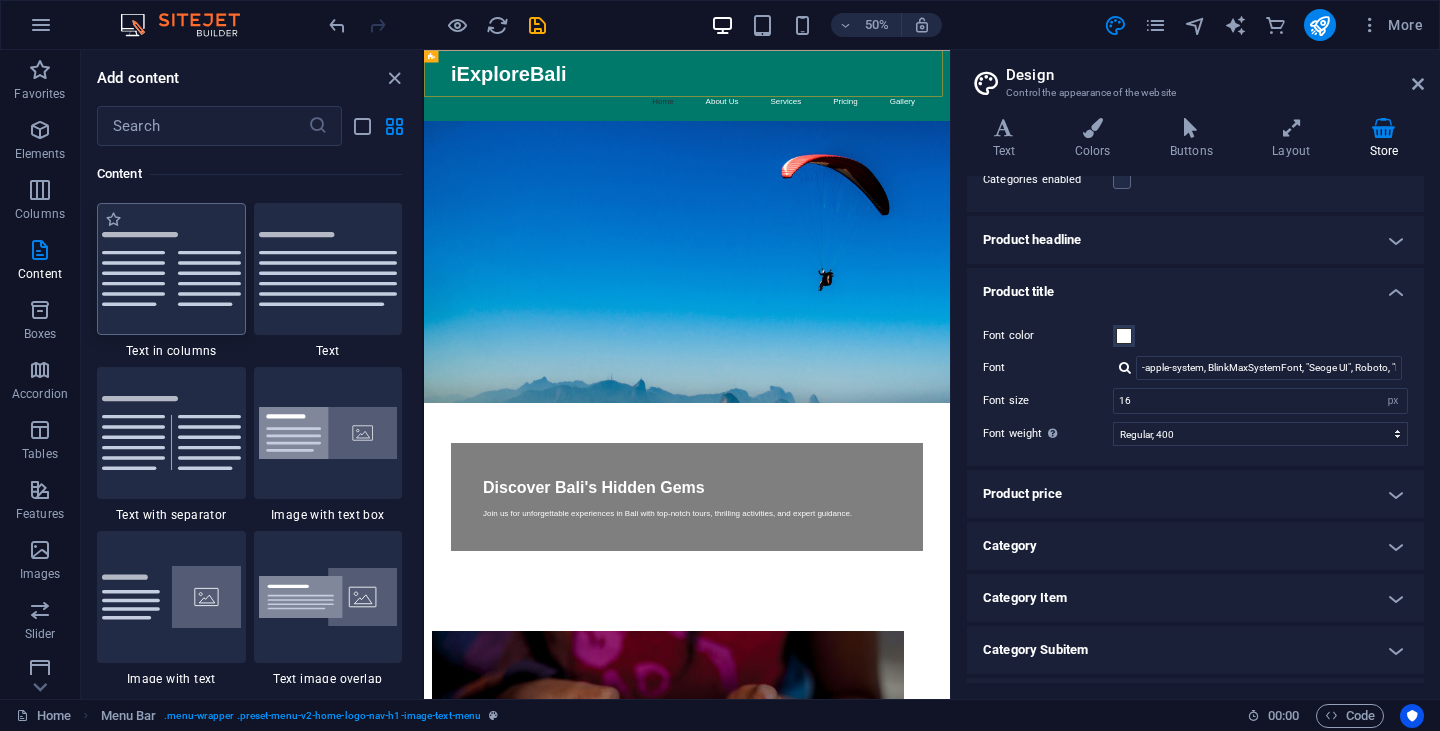 click at bounding box center [171, 269] 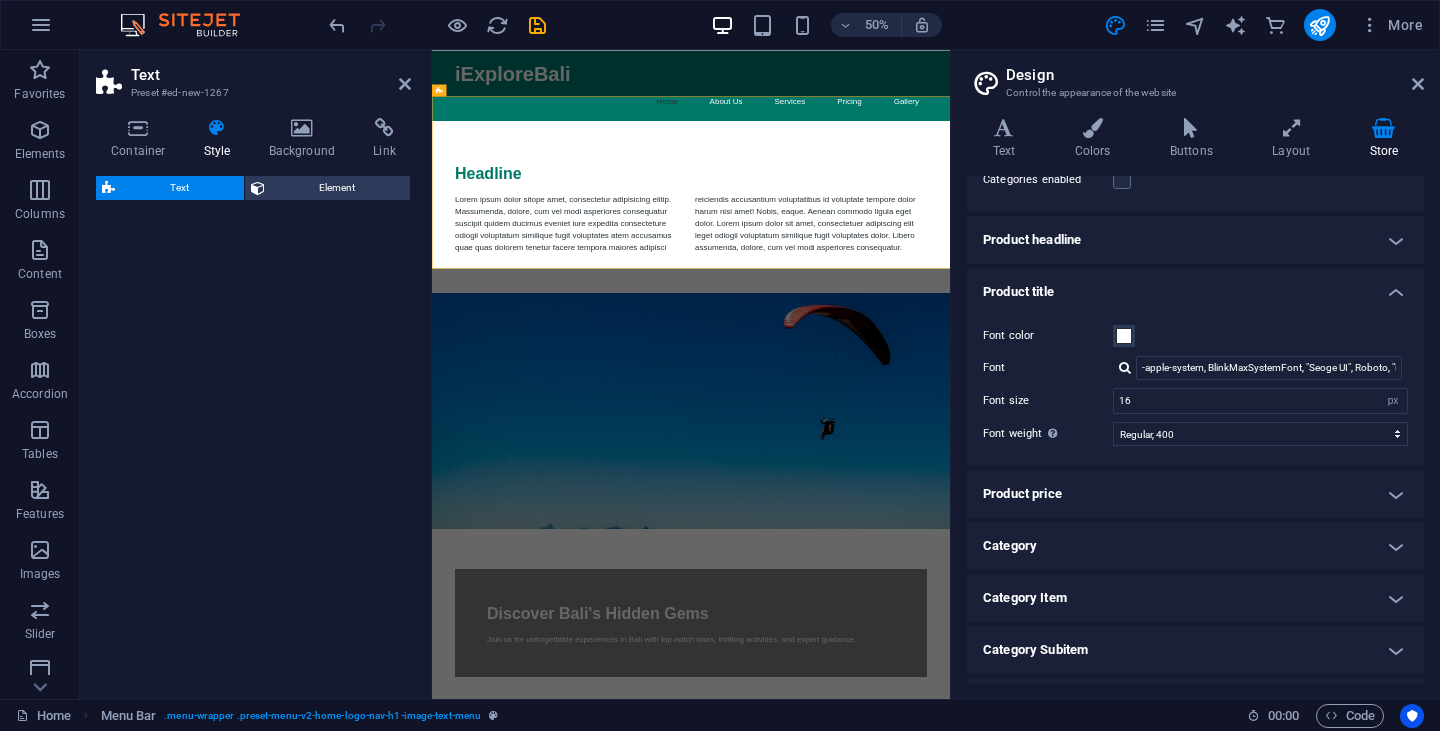 select on "rem" 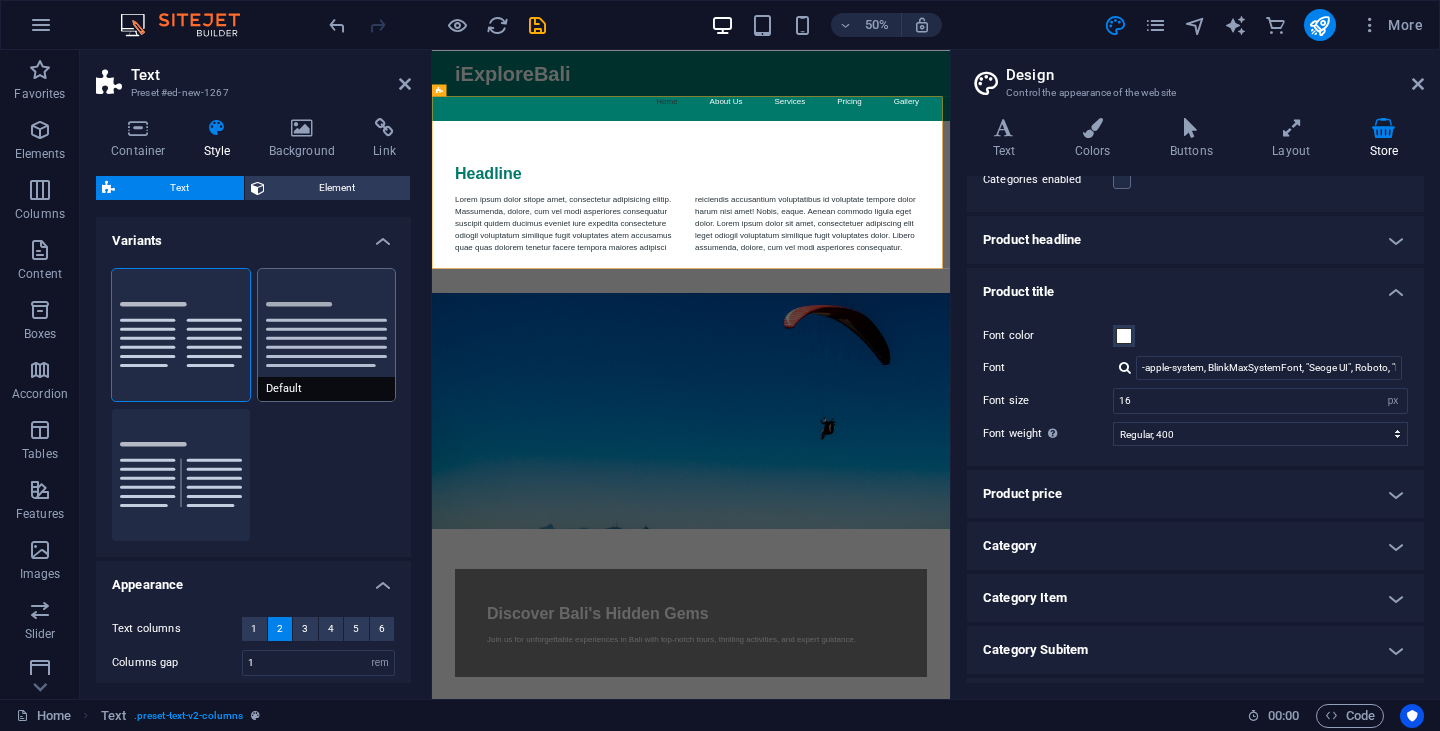 click on "Default" at bounding box center [327, 335] 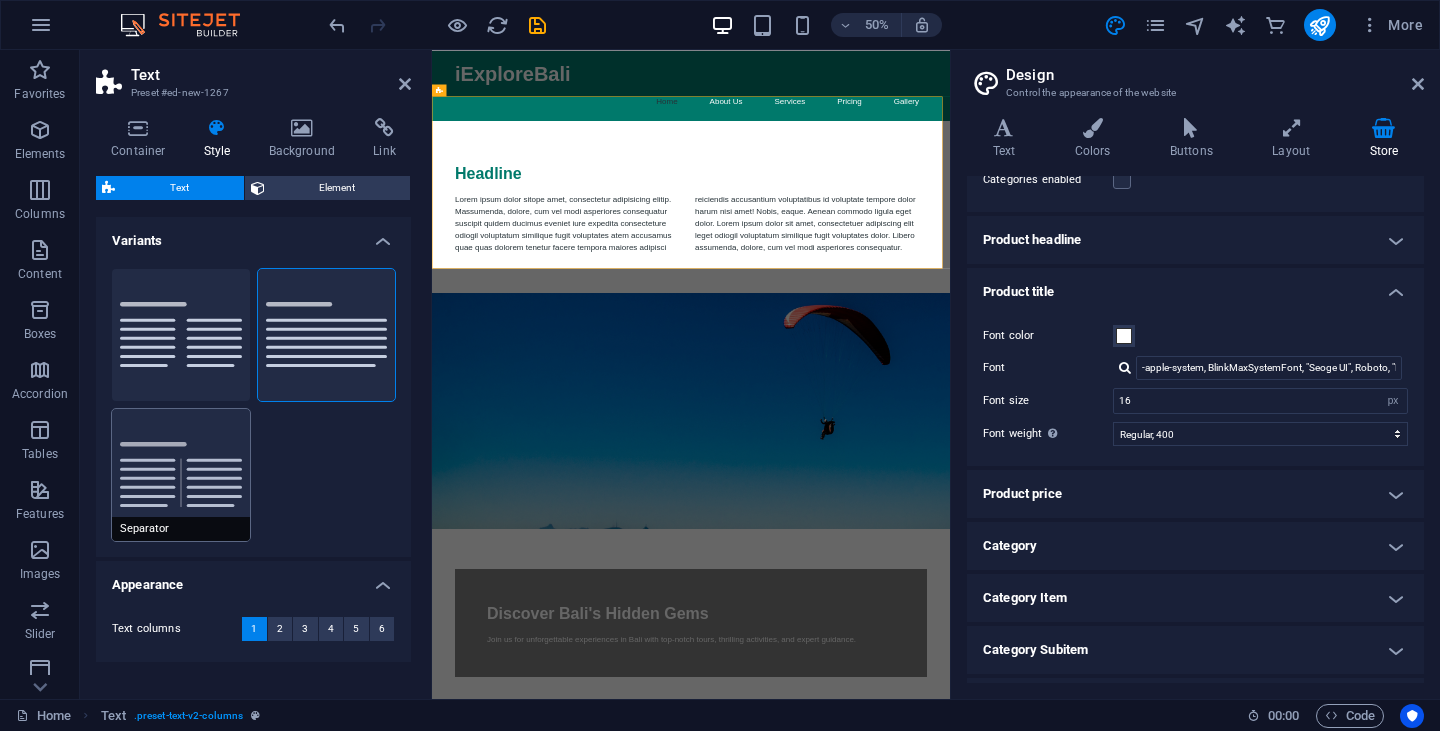 click on "Separator" at bounding box center [181, 475] 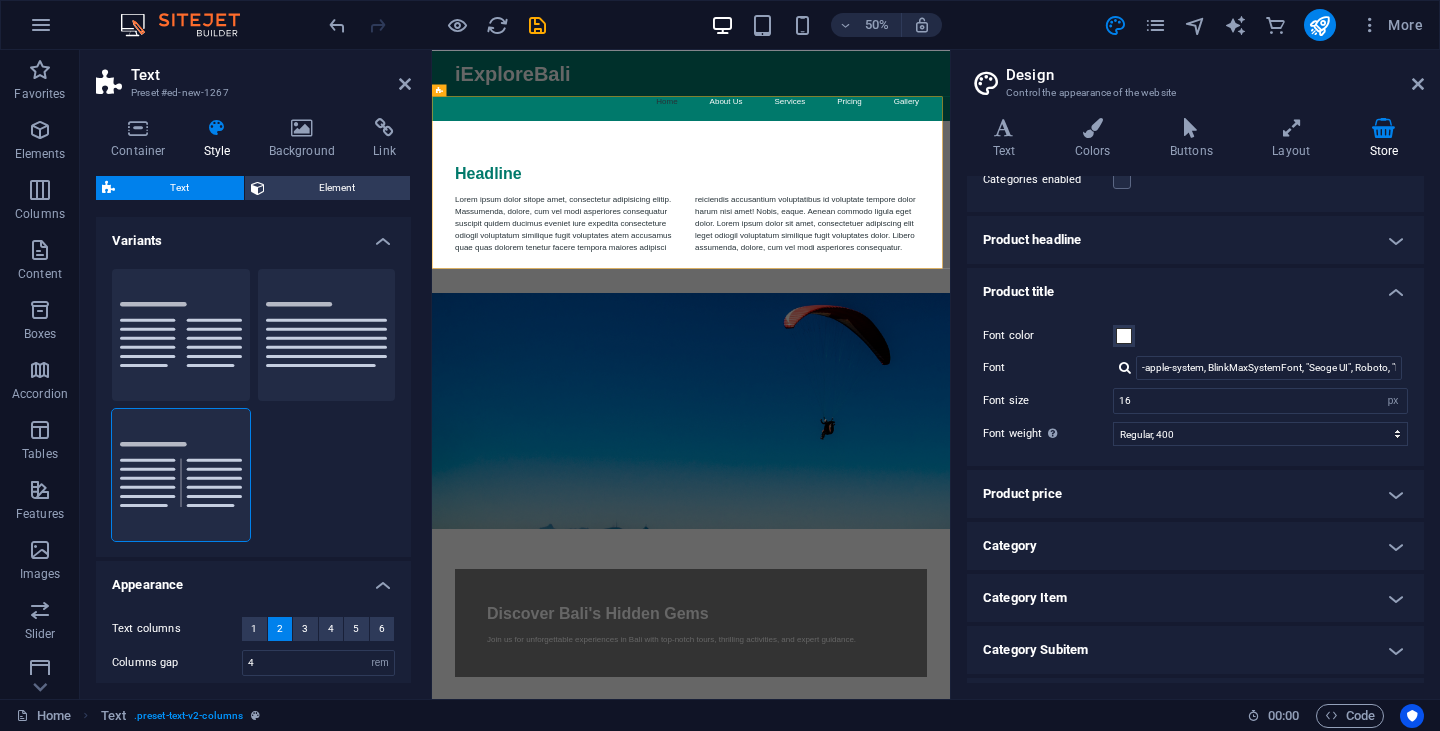 click on "Variants" at bounding box center [253, 235] 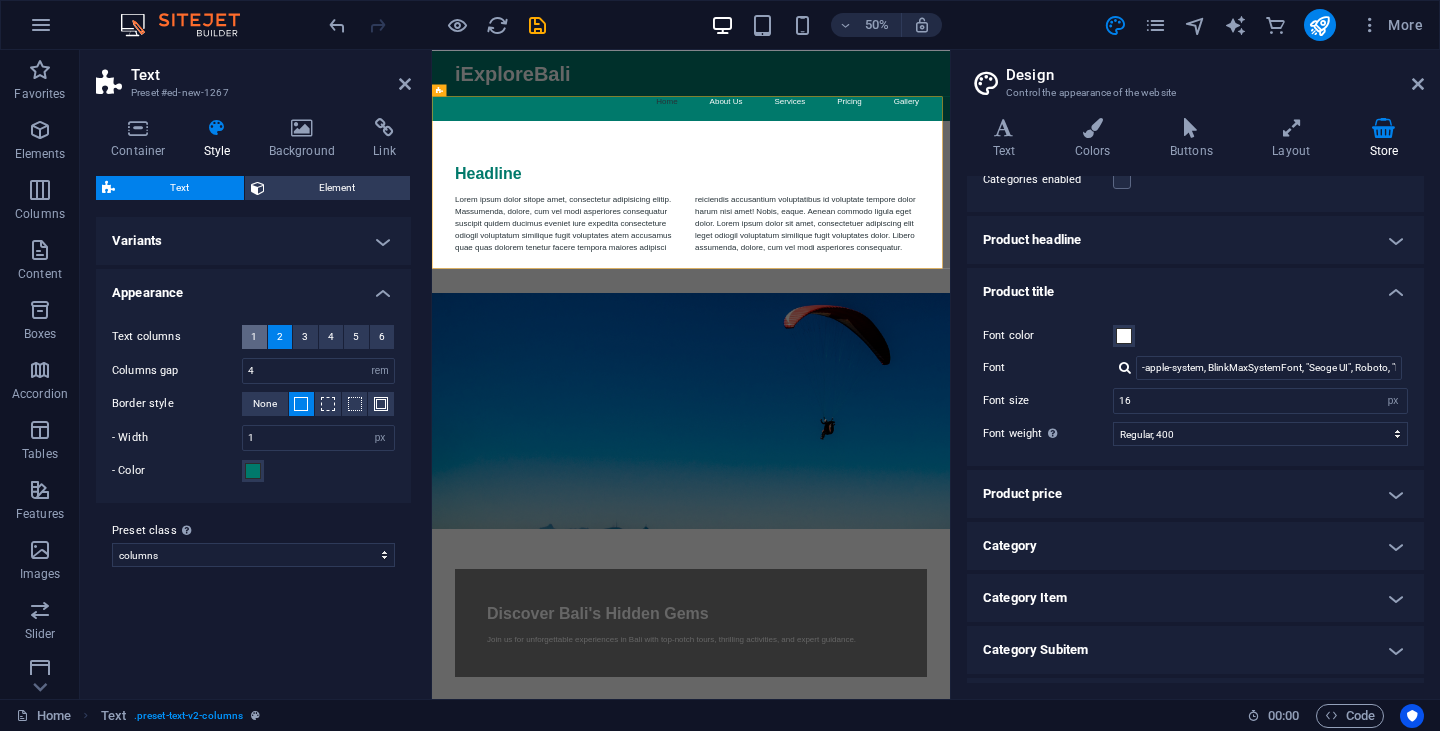 click on "1" at bounding box center [254, 337] 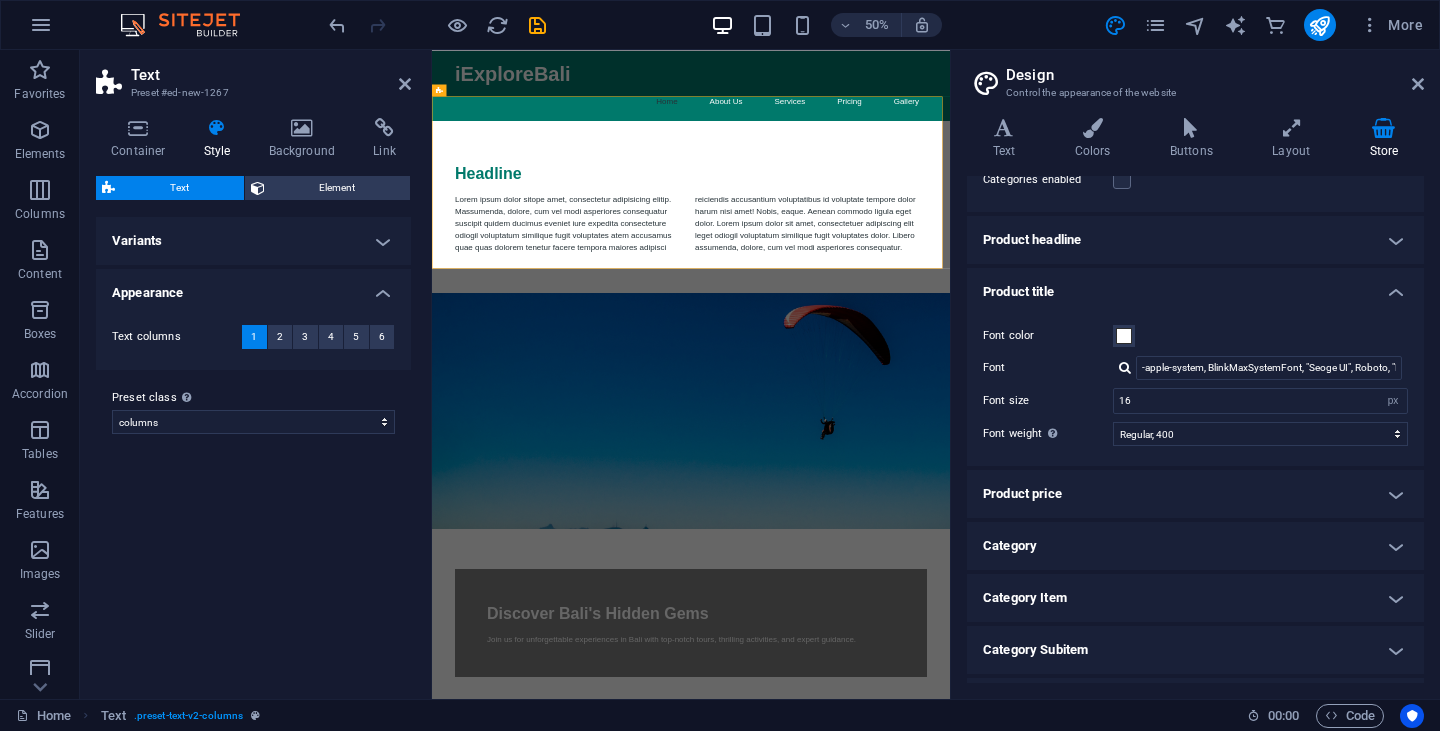 click on "1" at bounding box center (254, 337) 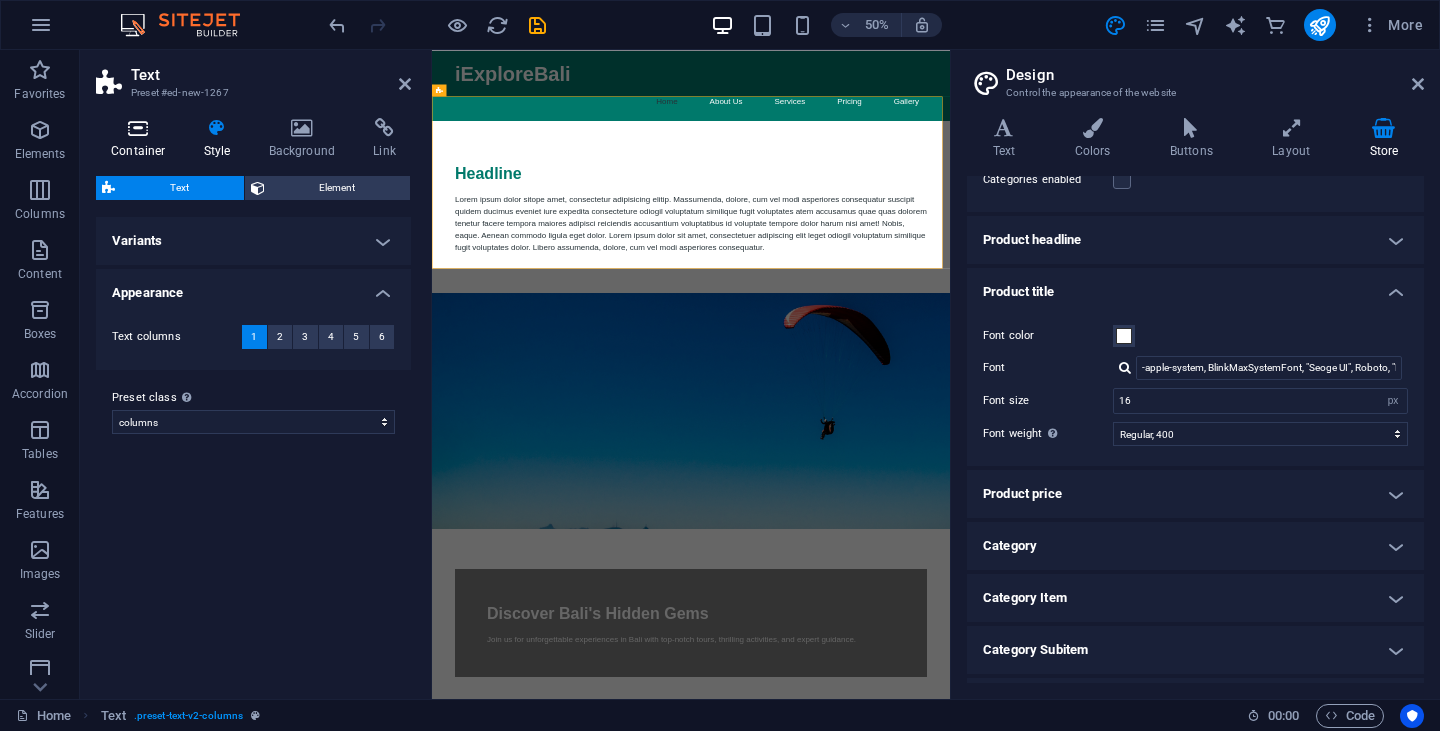 drag, startPoint x: 183, startPoint y: 178, endPoint x: 151, endPoint y: 141, distance: 48.9183 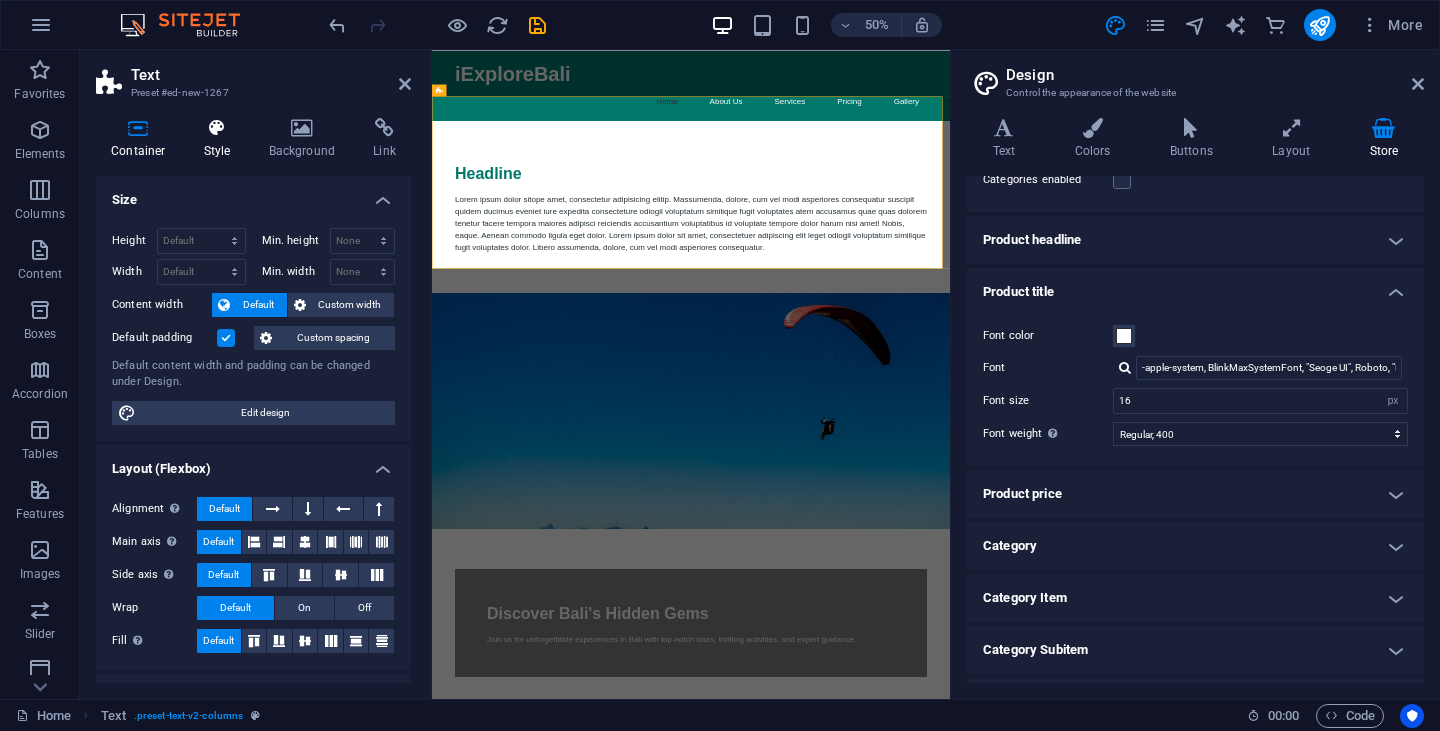 click at bounding box center [217, 128] 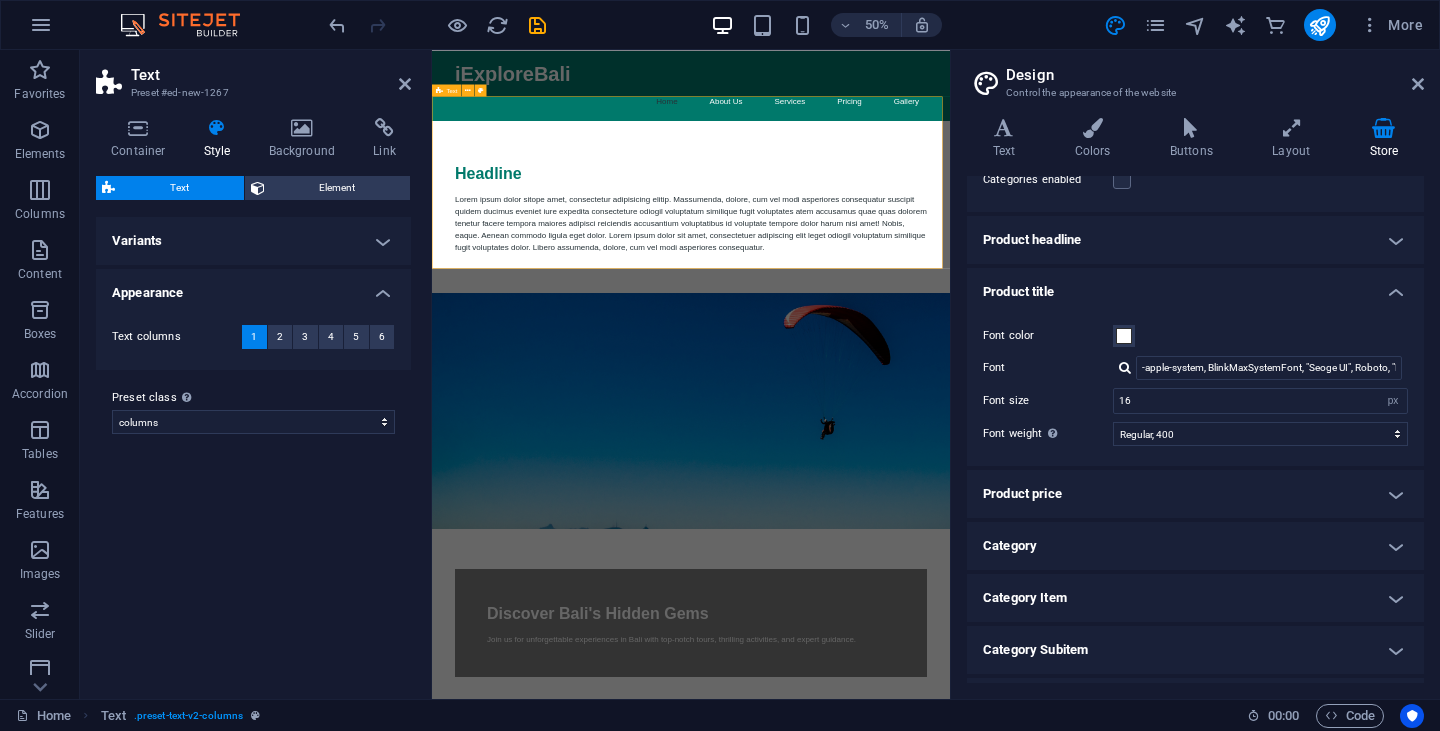 click on "Headline Lorem ipsum dolor sitope amet, consectetur adipisicing elitip. Massumenda, dolore, cum vel modi asperiores consequatur suscipit quidem ducimus eveniet iure expedita consecteture odiogil voluptatum similique fugit voluptates atem accusamus quae quas dolorem tenetur facere tempora maiores adipisci reiciendis accusantium voluptatibus id voluptate tempore dolor harum nisi amet! Nobis, eaque. Aenean commodo ligula eget dolor. Lorem ipsum dolor sit amet, consectetuer adipiscing elit leget odiogil voluptatum similique fugit voluptates dolor. Libero assumenda, dolore, cum vel modi asperiores consequatur." at bounding box center [950, 362] 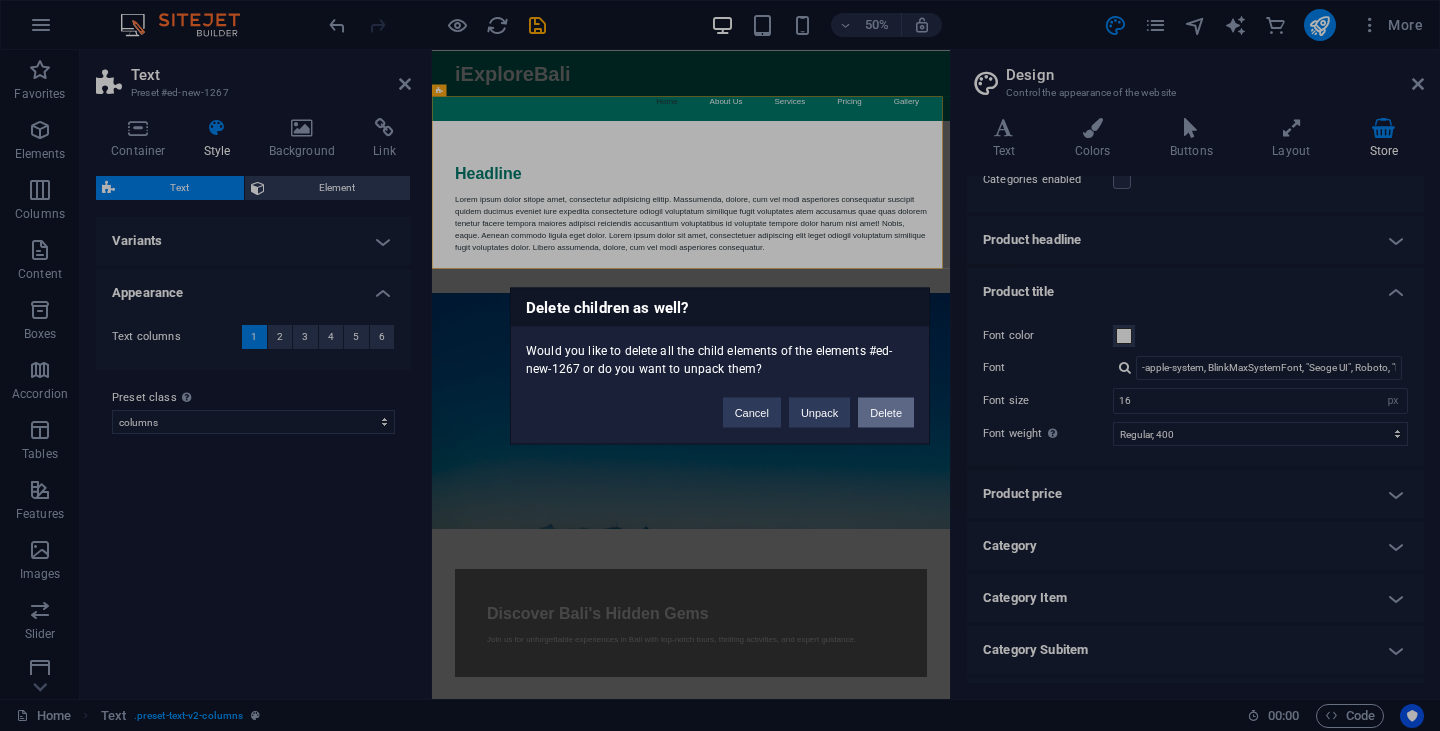 click on "Delete" at bounding box center (886, 412) 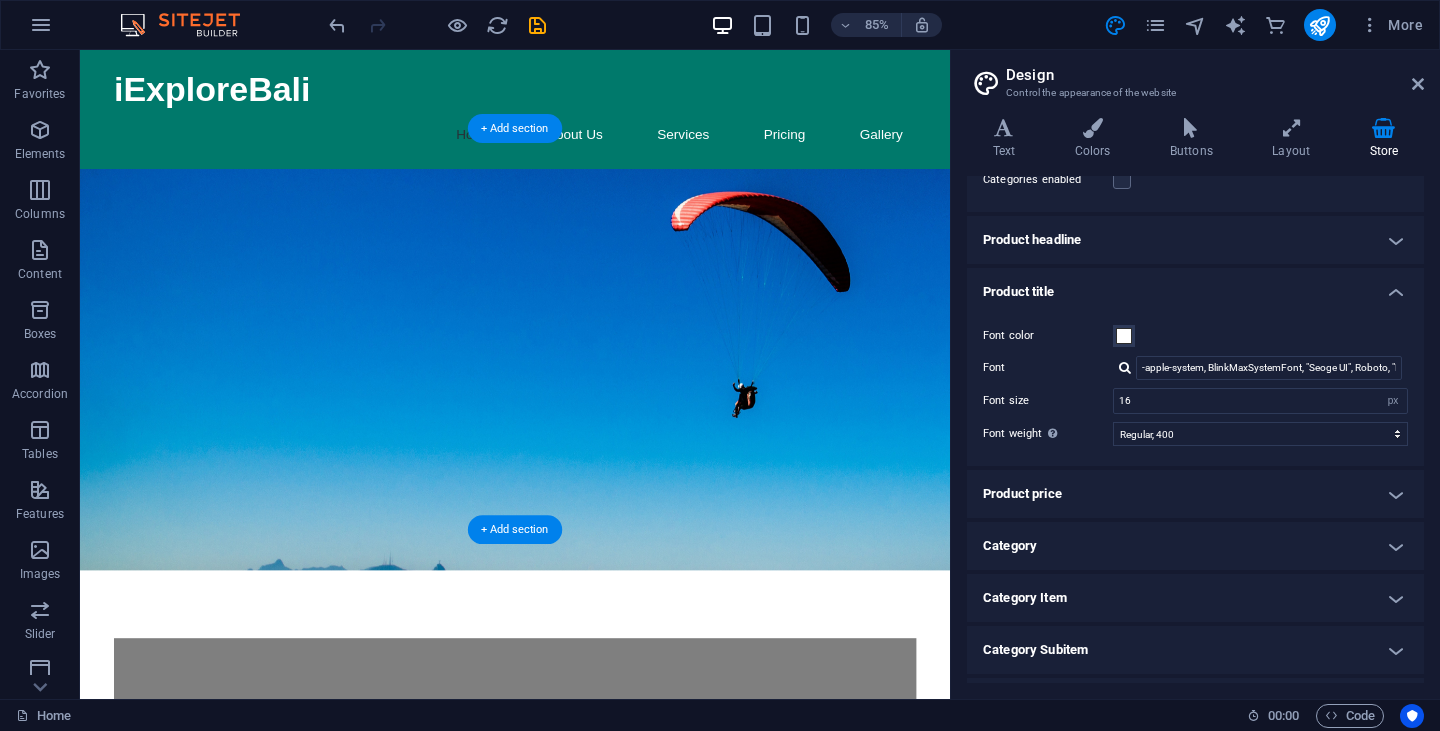 click at bounding box center [592, 426] 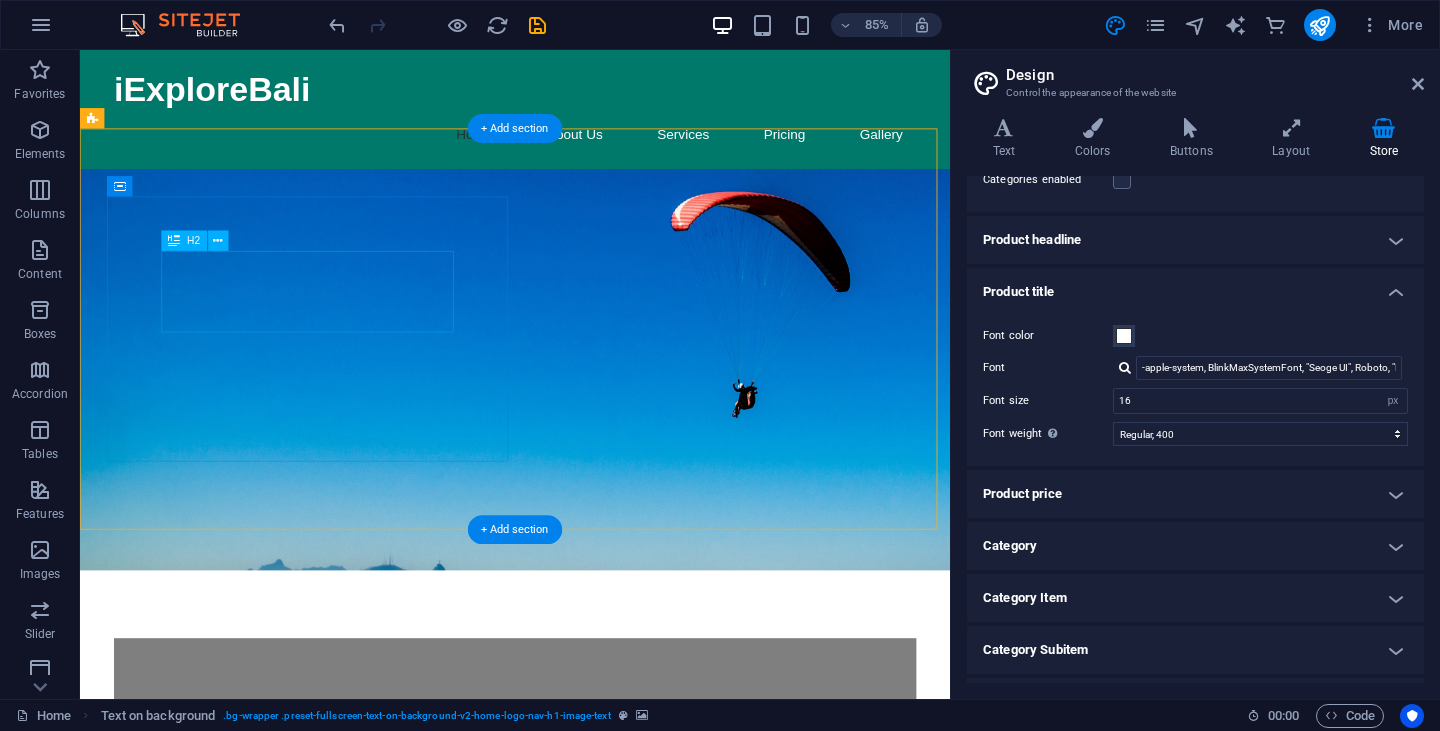 click on "Discover Bali's Hidden Gems" at bounding box center [592, 830] 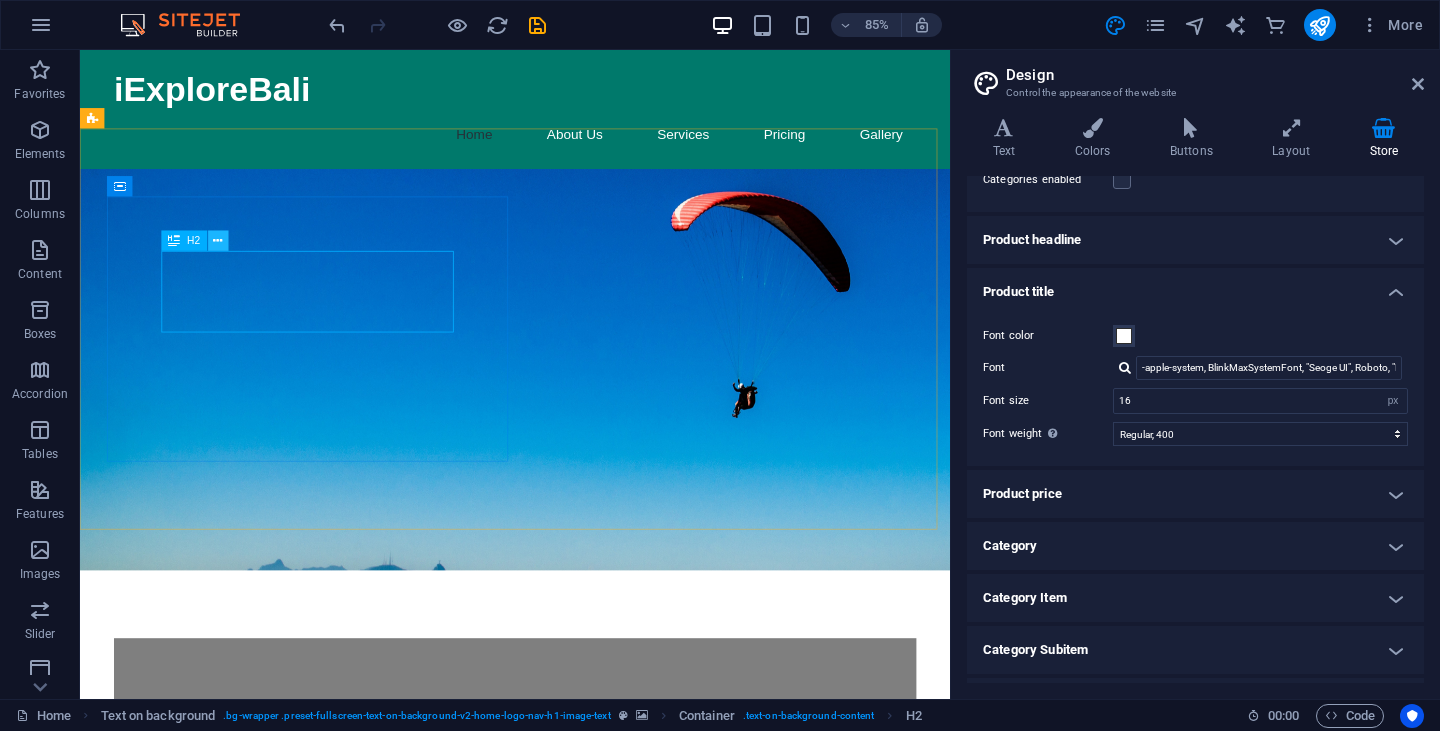 click at bounding box center (218, 240) 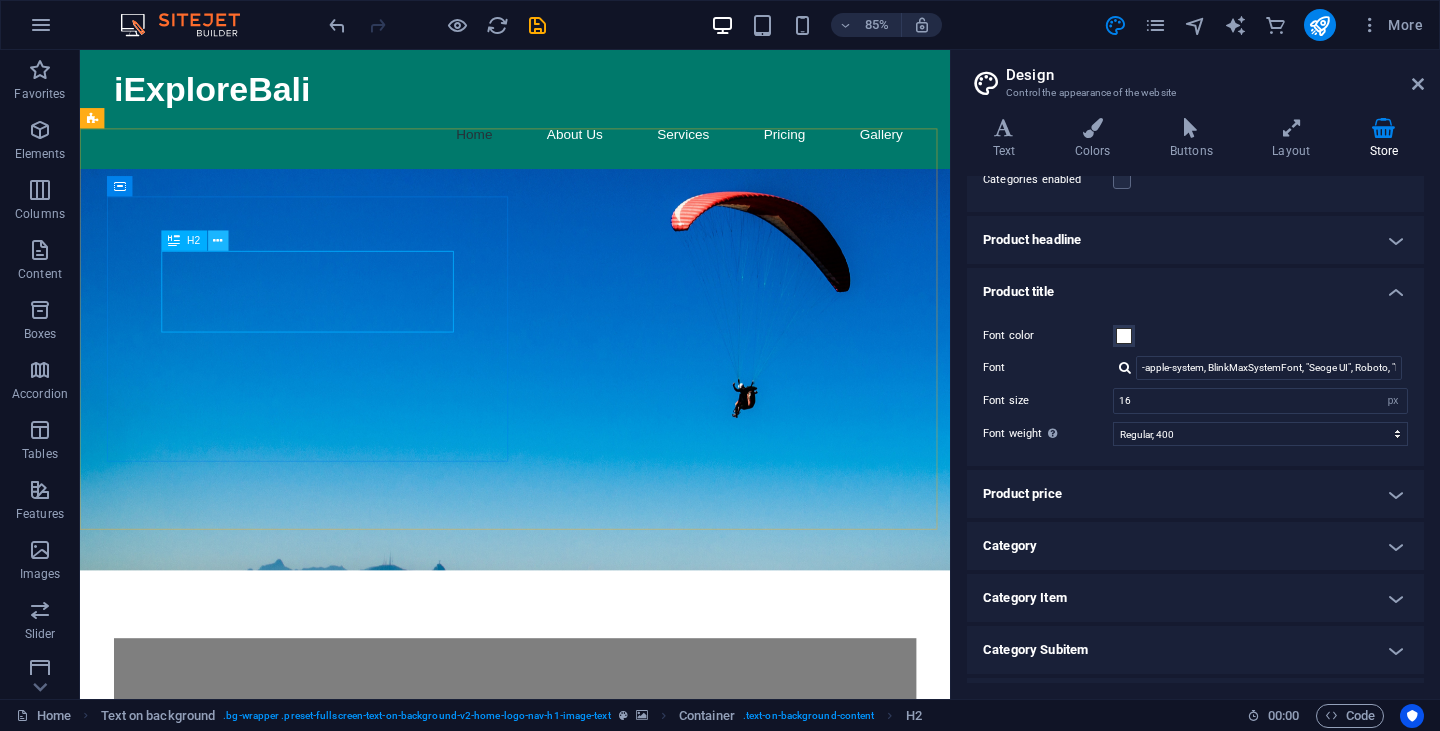 click at bounding box center [218, 240] 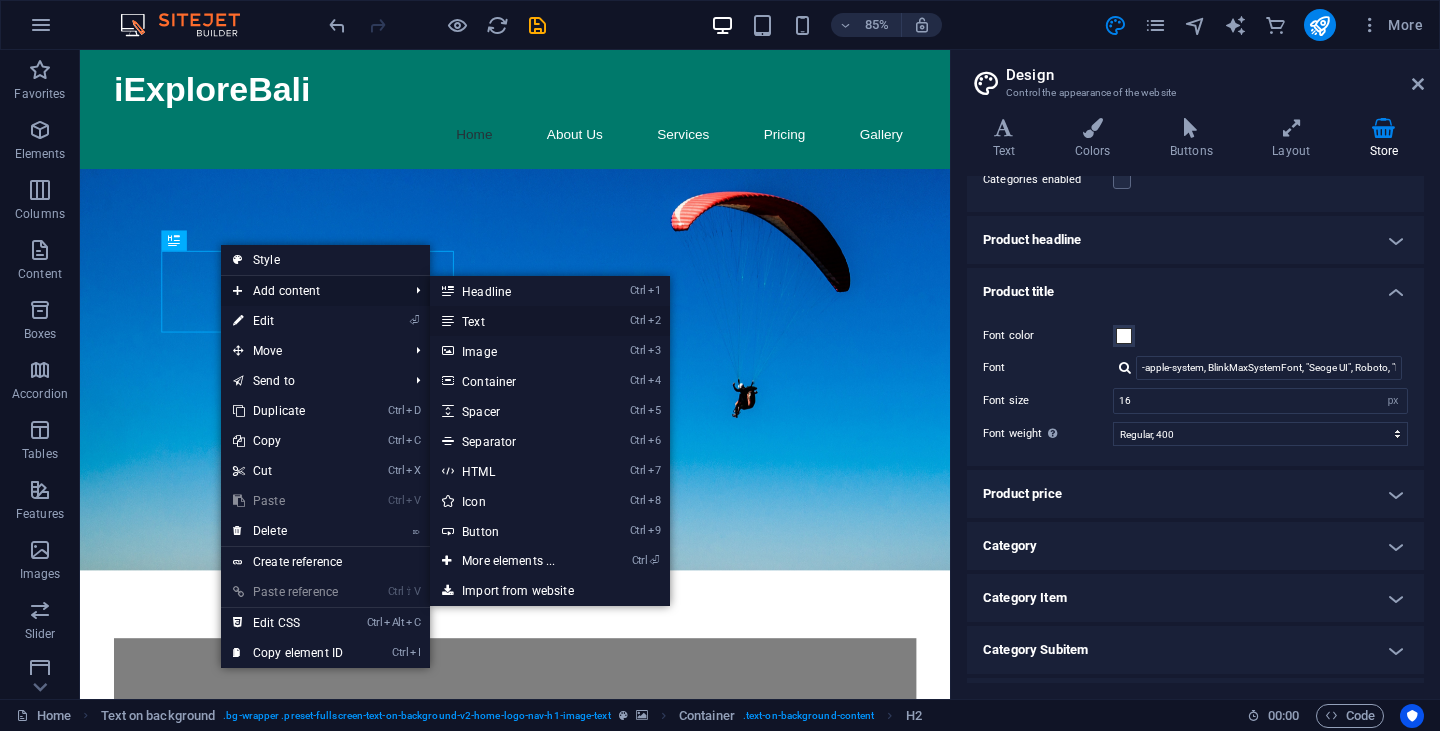 click on "Ctrl 2  Text" at bounding box center [512, 321] 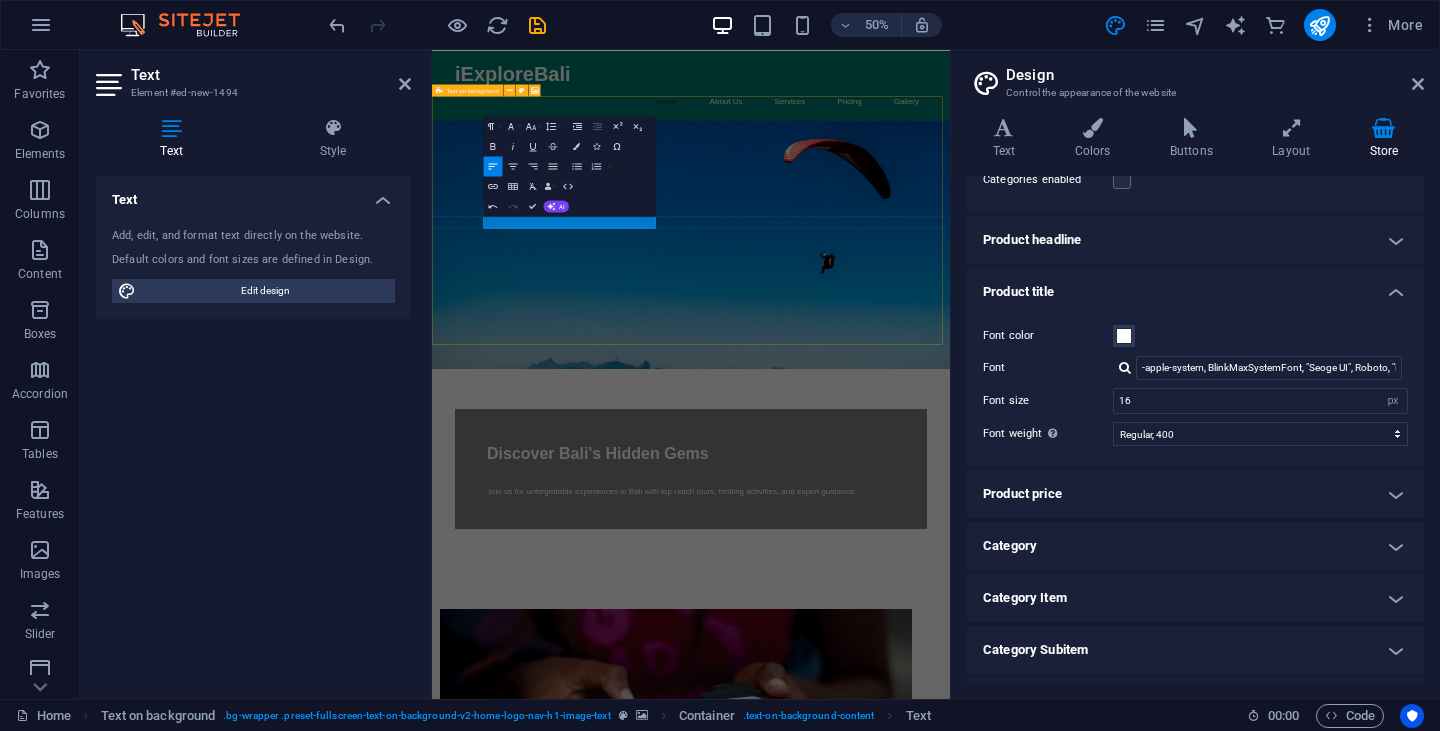 type 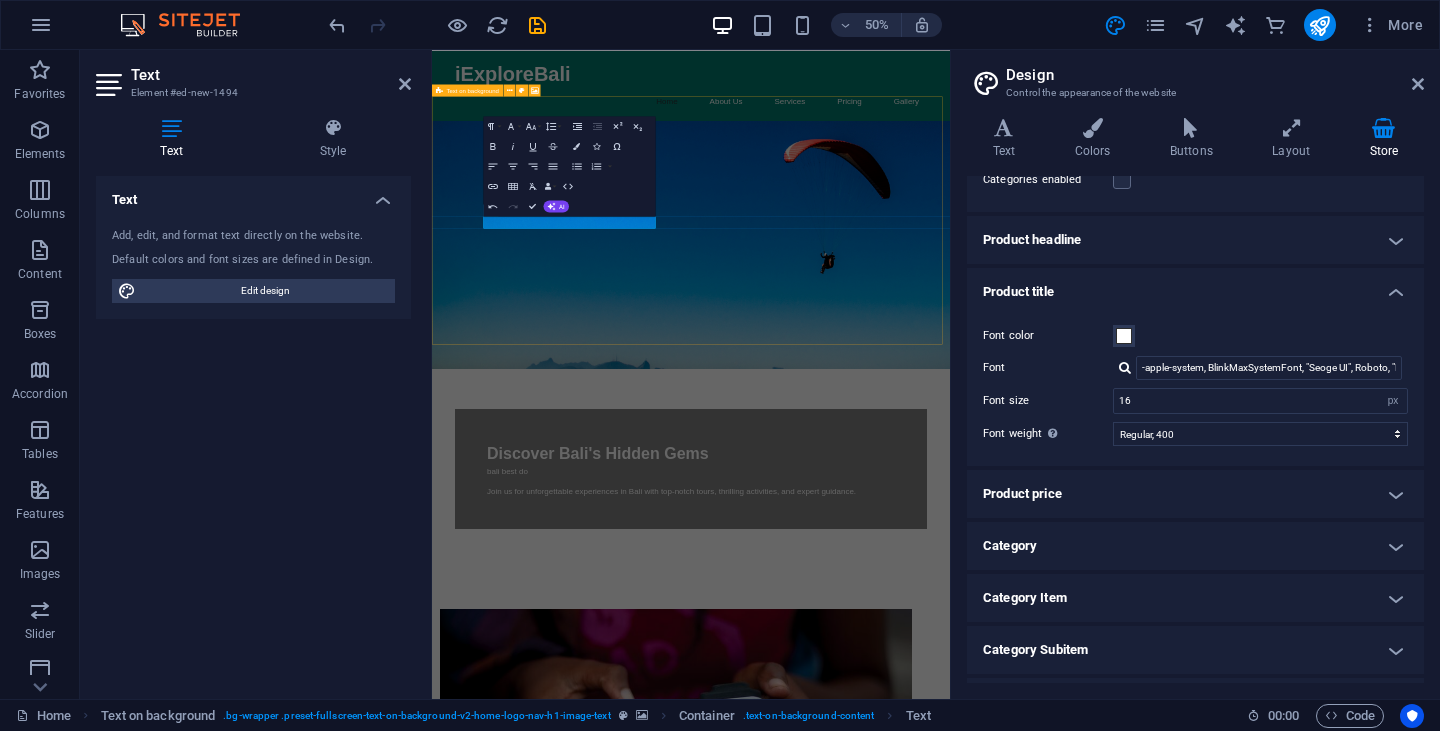 click on "Text Add, edit, and format text directly on the website. Default colors and font sizes are defined in Design. Edit design Alignment Left aligned Centered Right aligned" at bounding box center (253, 429) 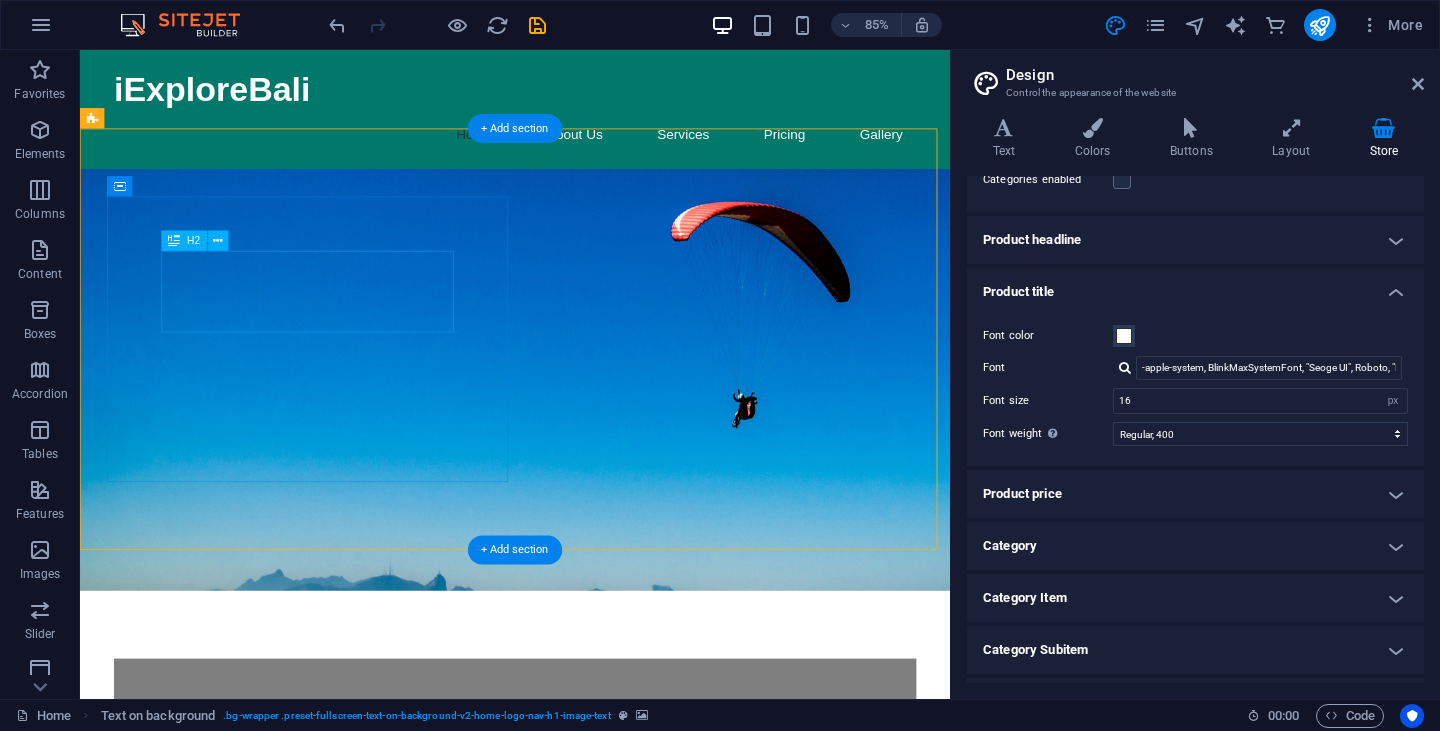 click on "Discover Bali's Hidden Gems" at bounding box center (592, 854) 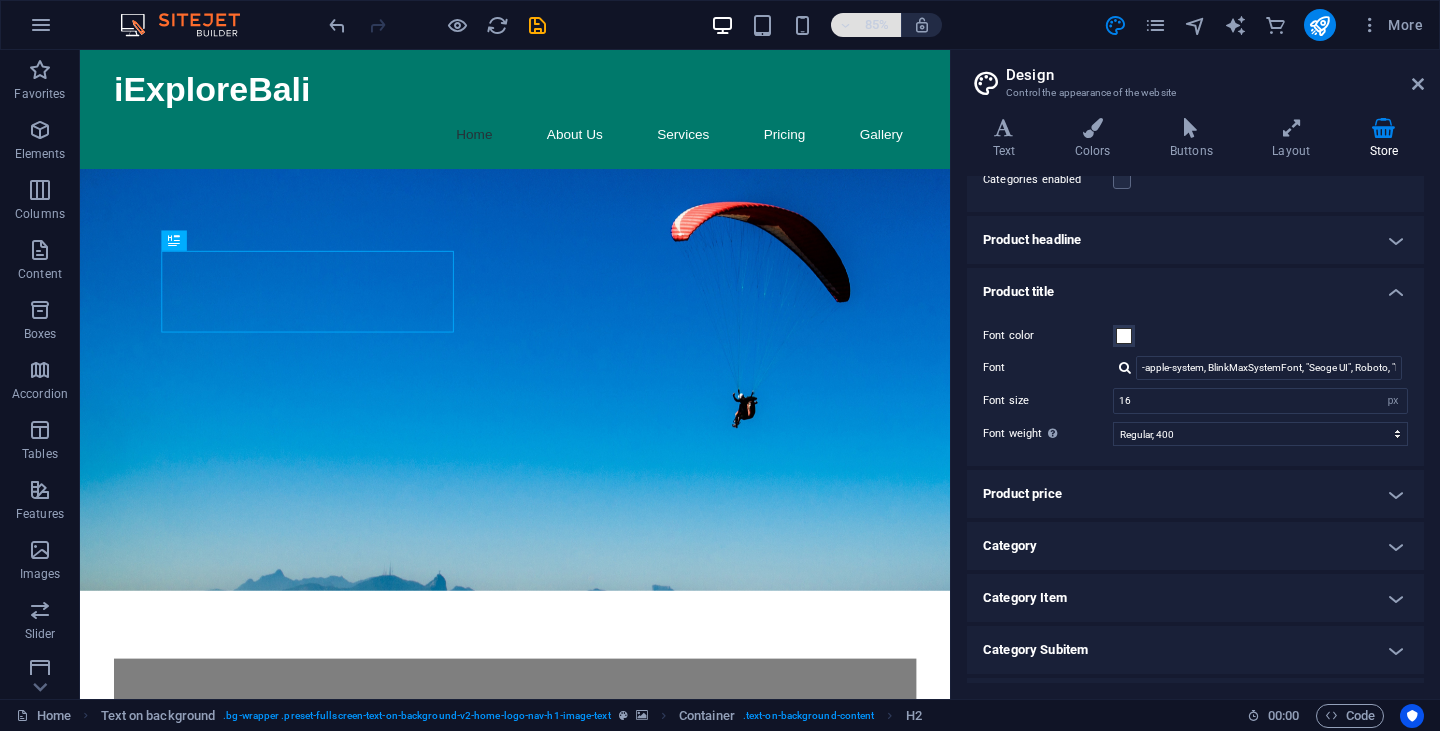 click on "85%" at bounding box center [877, 25] 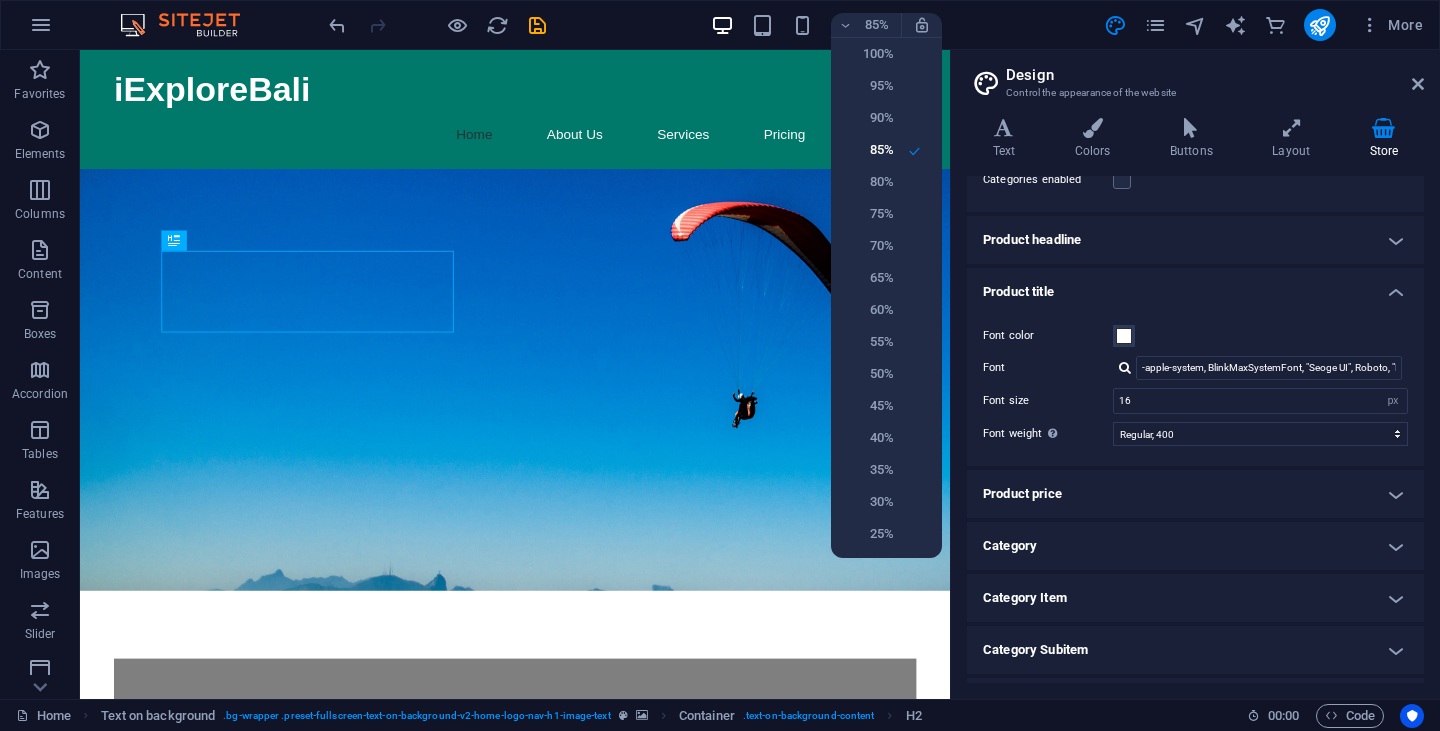 click at bounding box center (720, 365) 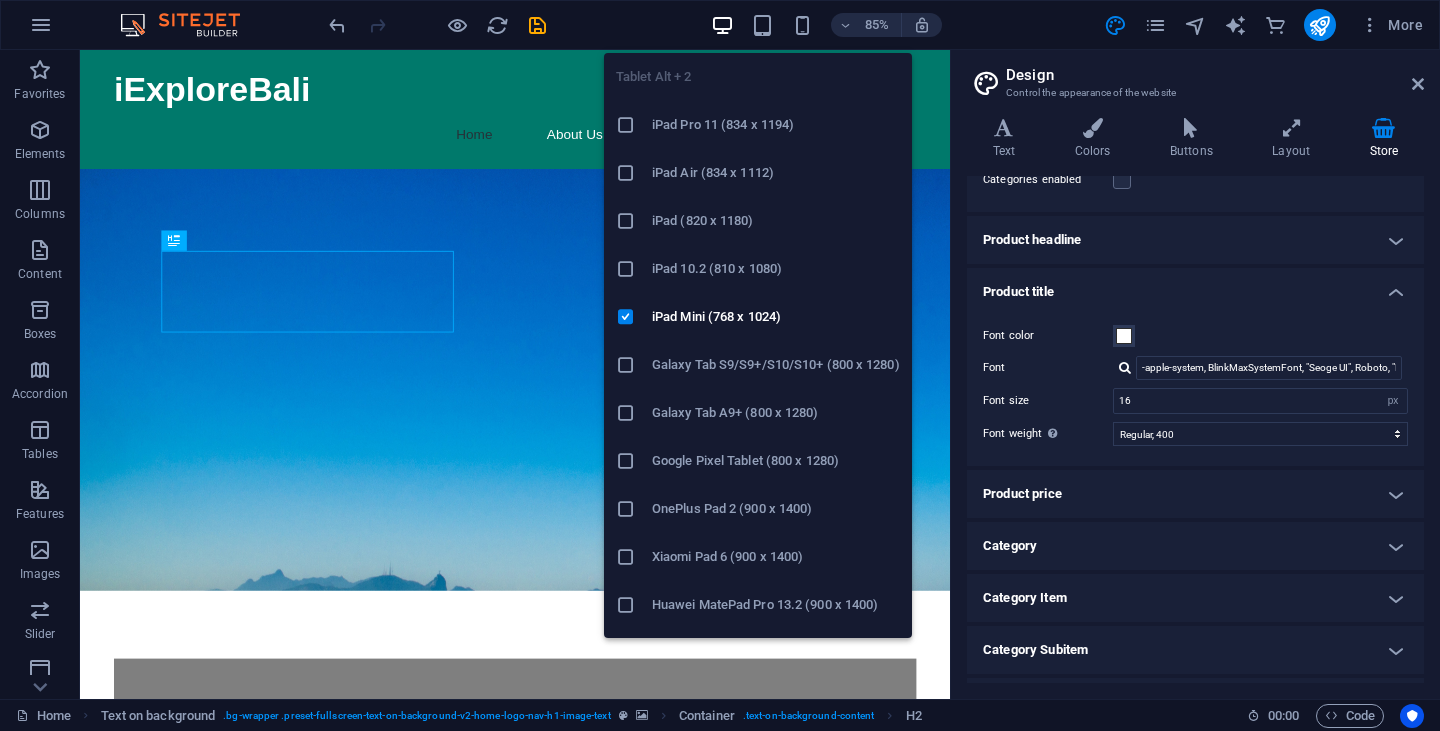 click at bounding box center [762, 25] 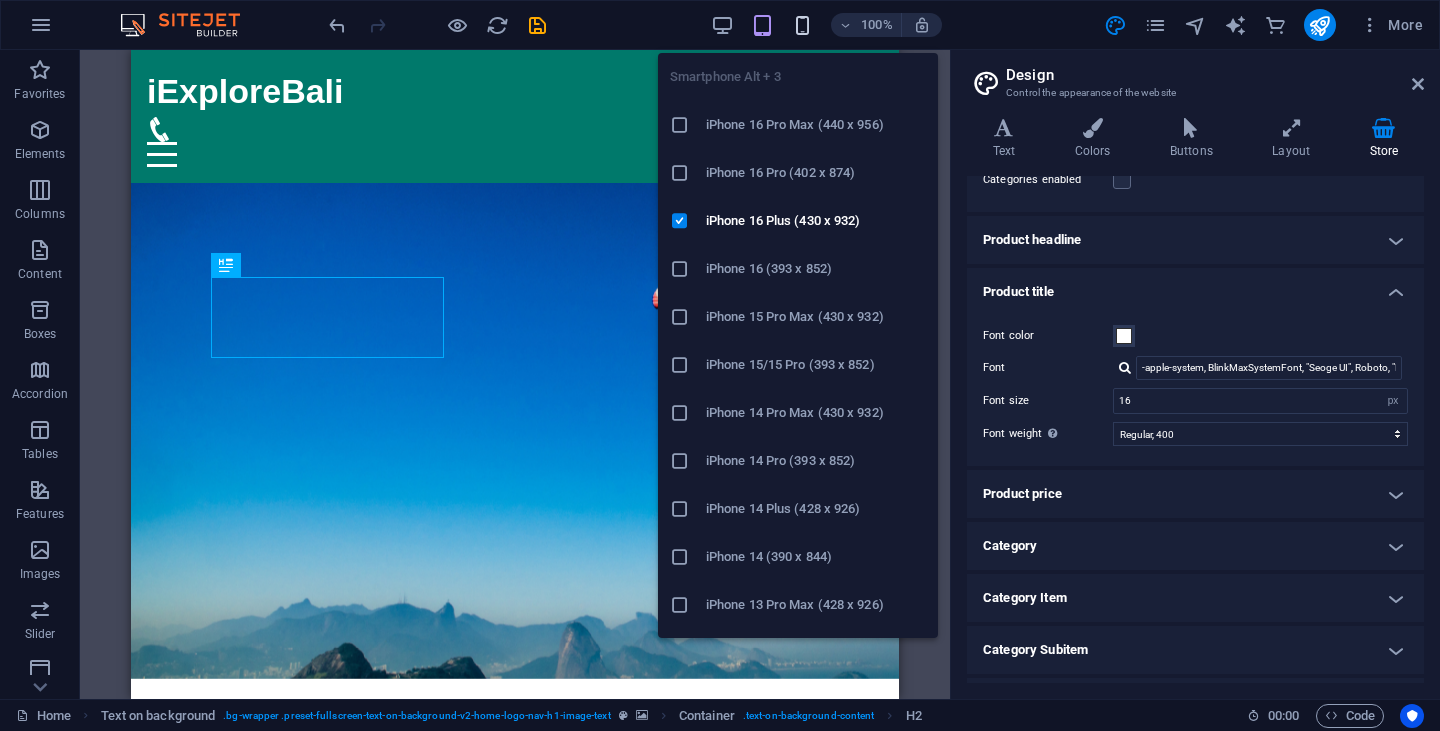 click at bounding box center (802, 25) 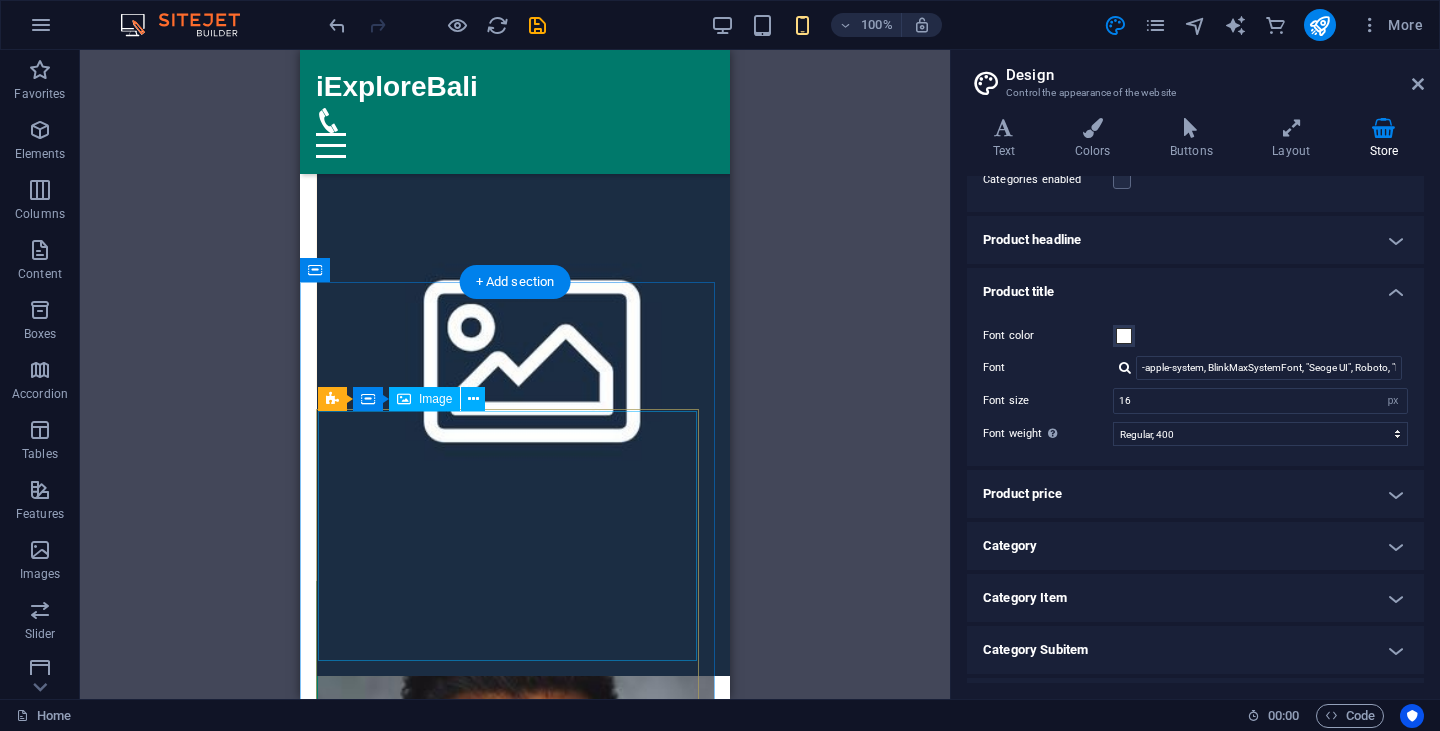 scroll, scrollTop: 9330, scrollLeft: 0, axis: vertical 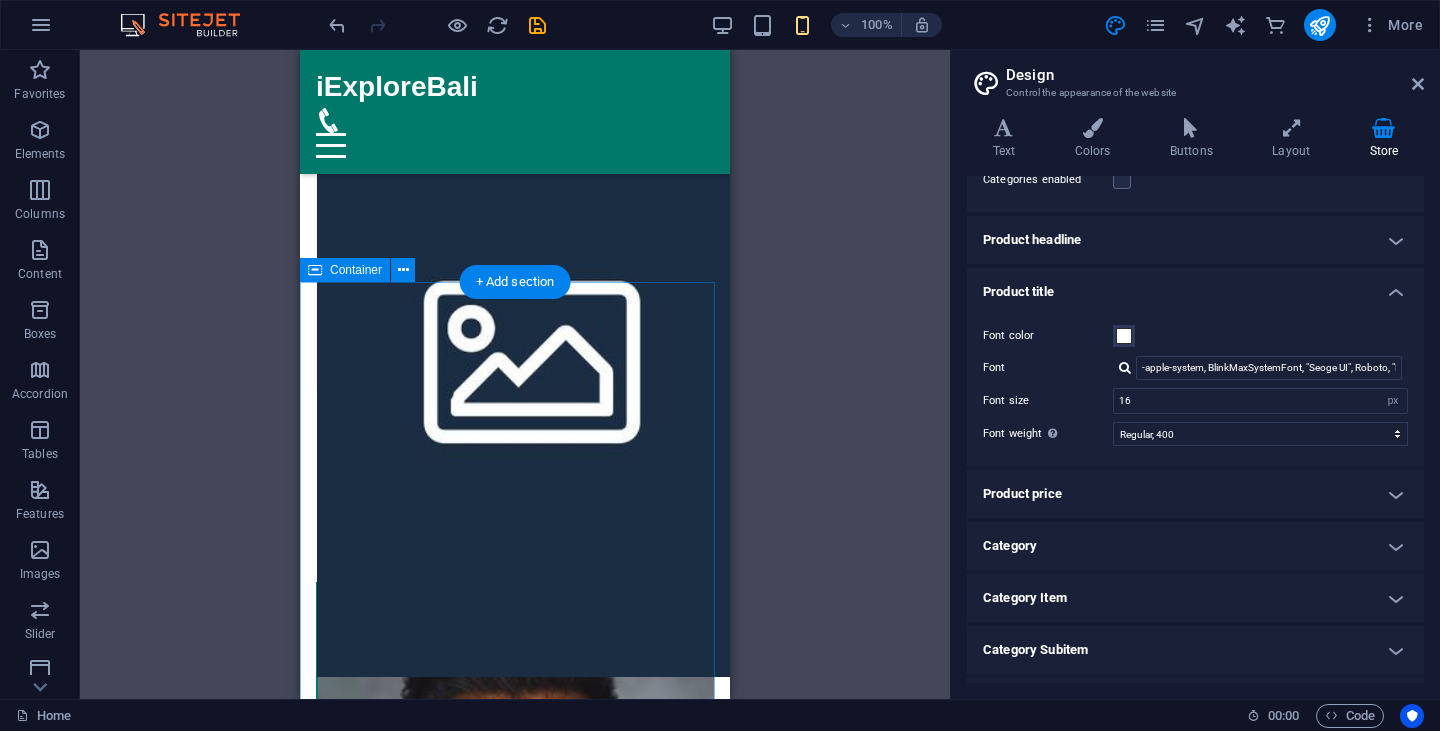 click on "Team [NAME] [LAST] - Tour Guide Expert in Bali's hidden destinations and adventure activities. [NAME] [LAST] - Customer Service Your go-to for all inquiries and bookings. [NAME] [LAST] - Adventure Specialist Passionate about creating memorable experiences for your travels. [NAME] [LAST] - Marketing Manager Overseeing our communications and brand presence. [NAME] [LAST] - Operations Manager Ensuring seamless tour operations and logistics. [NAME] [LAST] - Adventure Consultant Helping you find the perfect adventure match." at bounding box center (515, 1721) 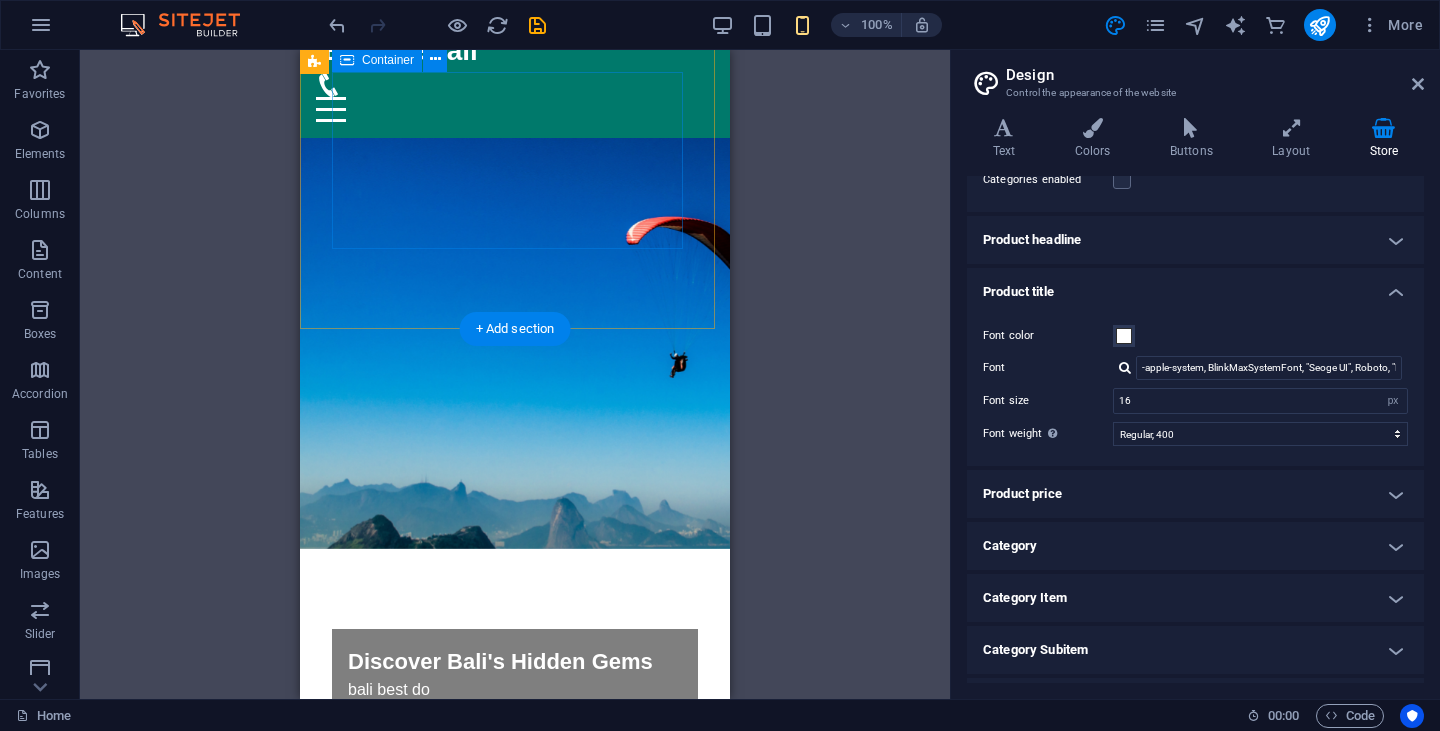 scroll, scrollTop: 0, scrollLeft: 0, axis: both 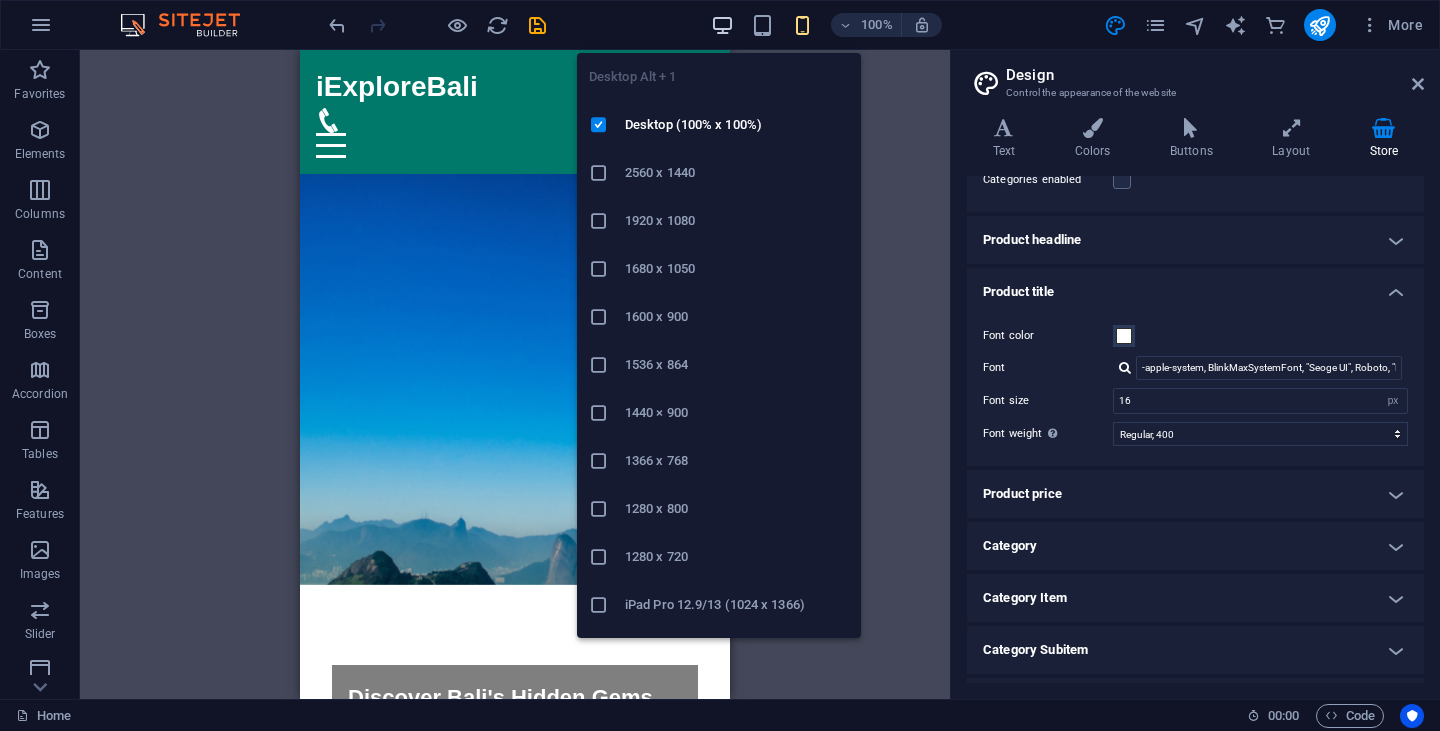click at bounding box center (722, 25) 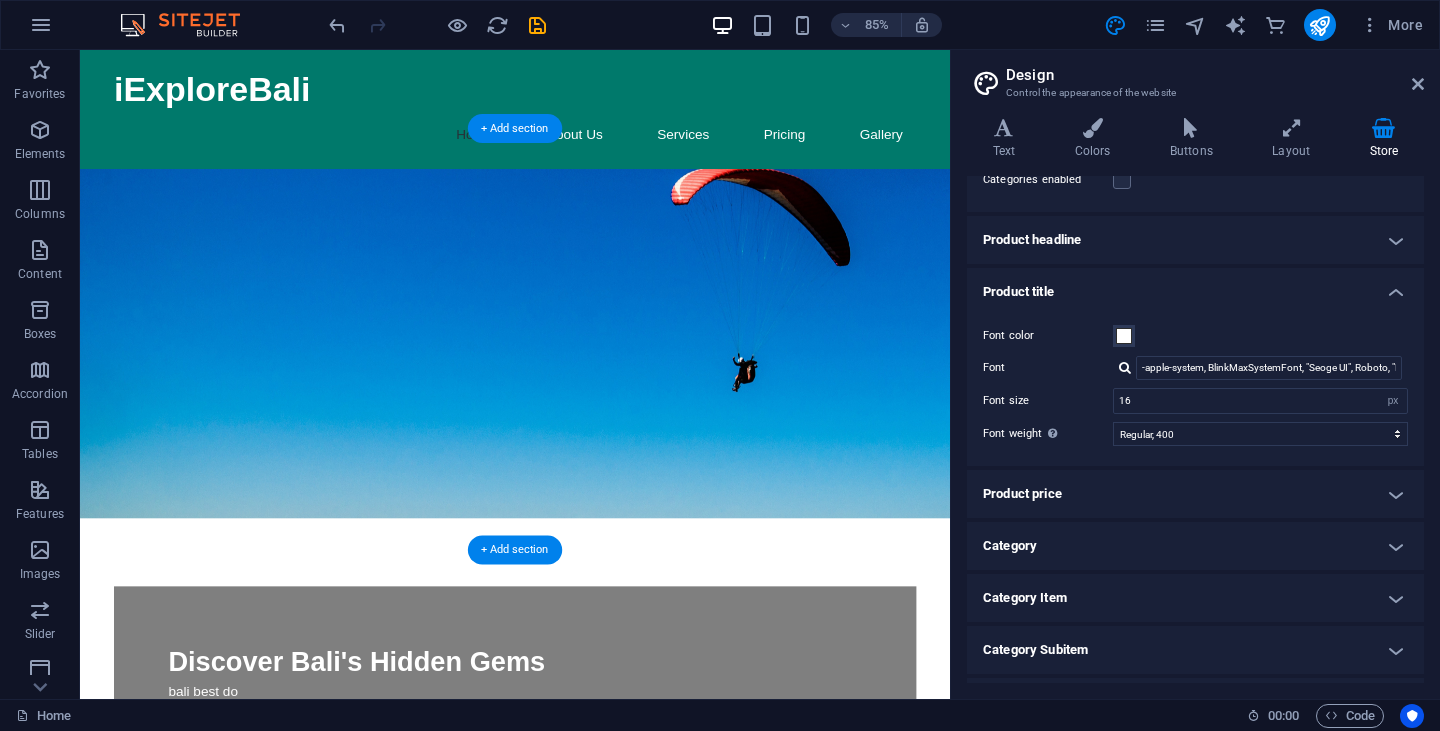 click at bounding box center (592, 395) 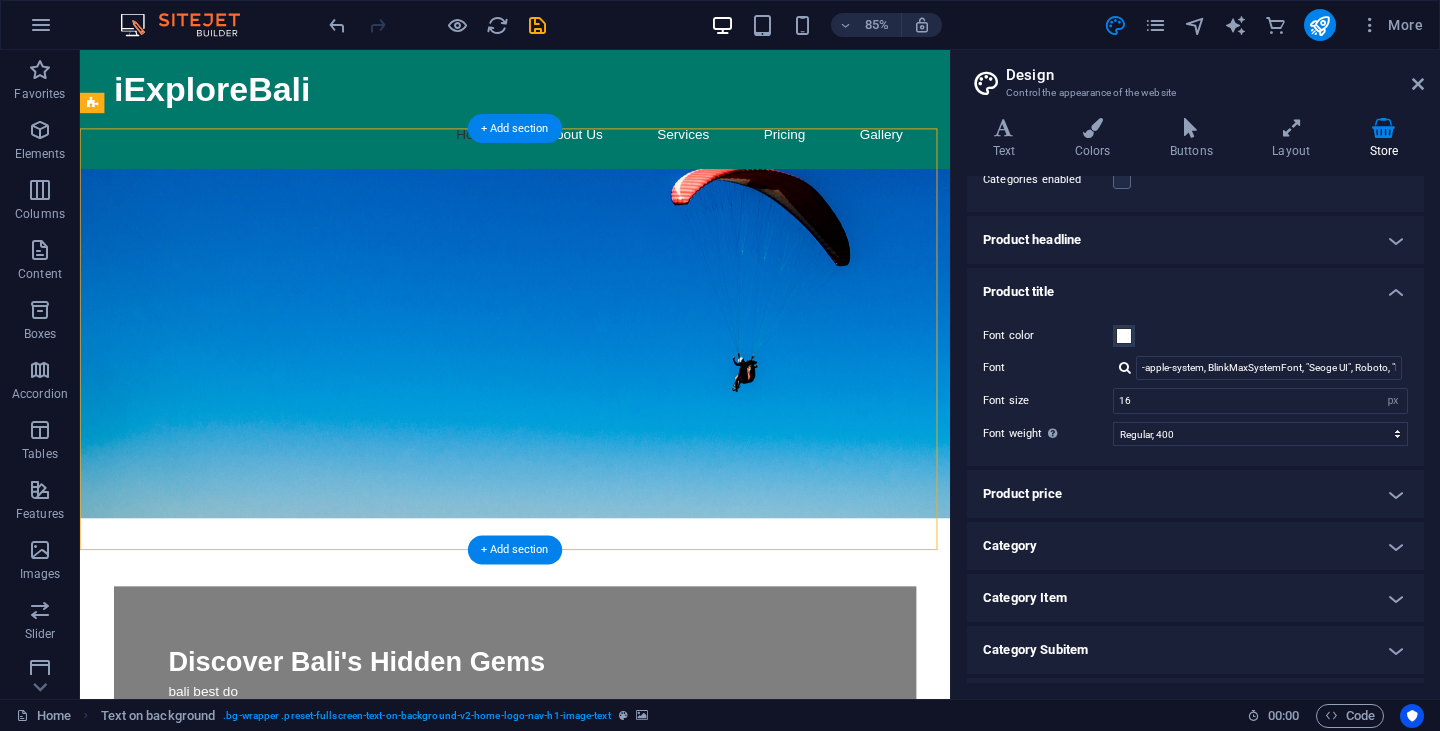 click at bounding box center (592, 395) 